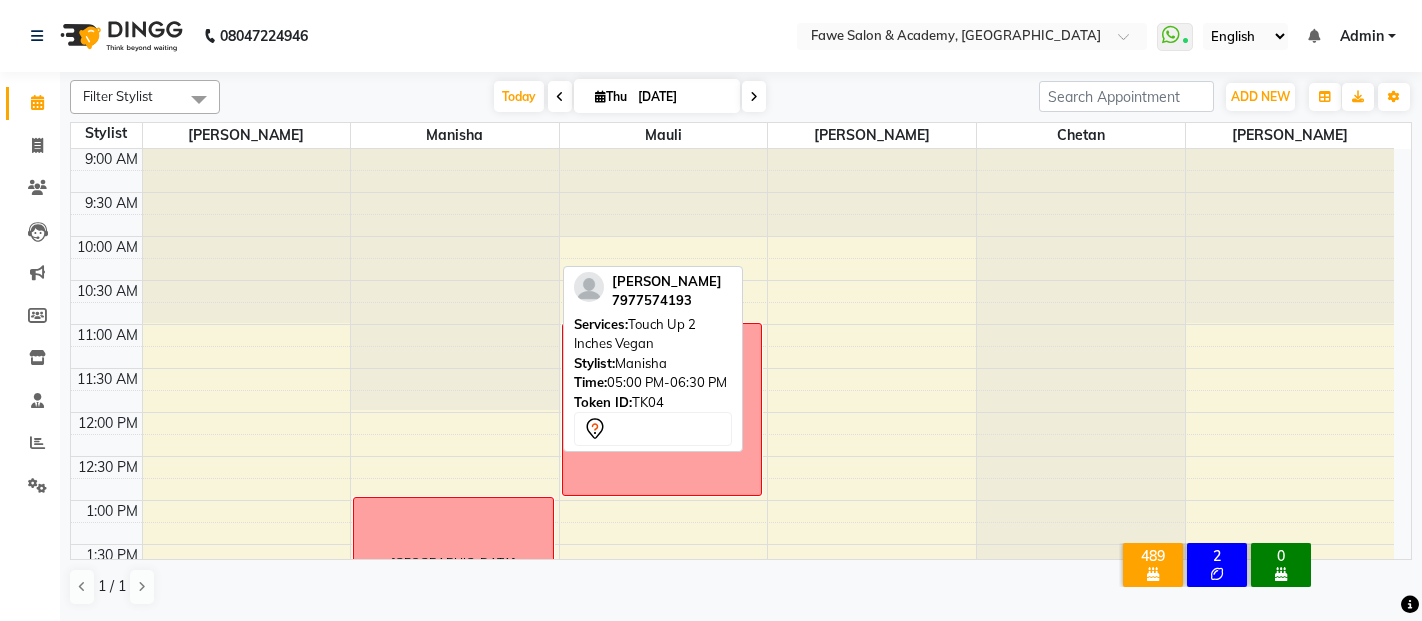 click on "[PERSON_NAME], TK04, 05:00 PM-06:30 PM, Touch Up 2 Inches Vegan" at bounding box center (453, 909) 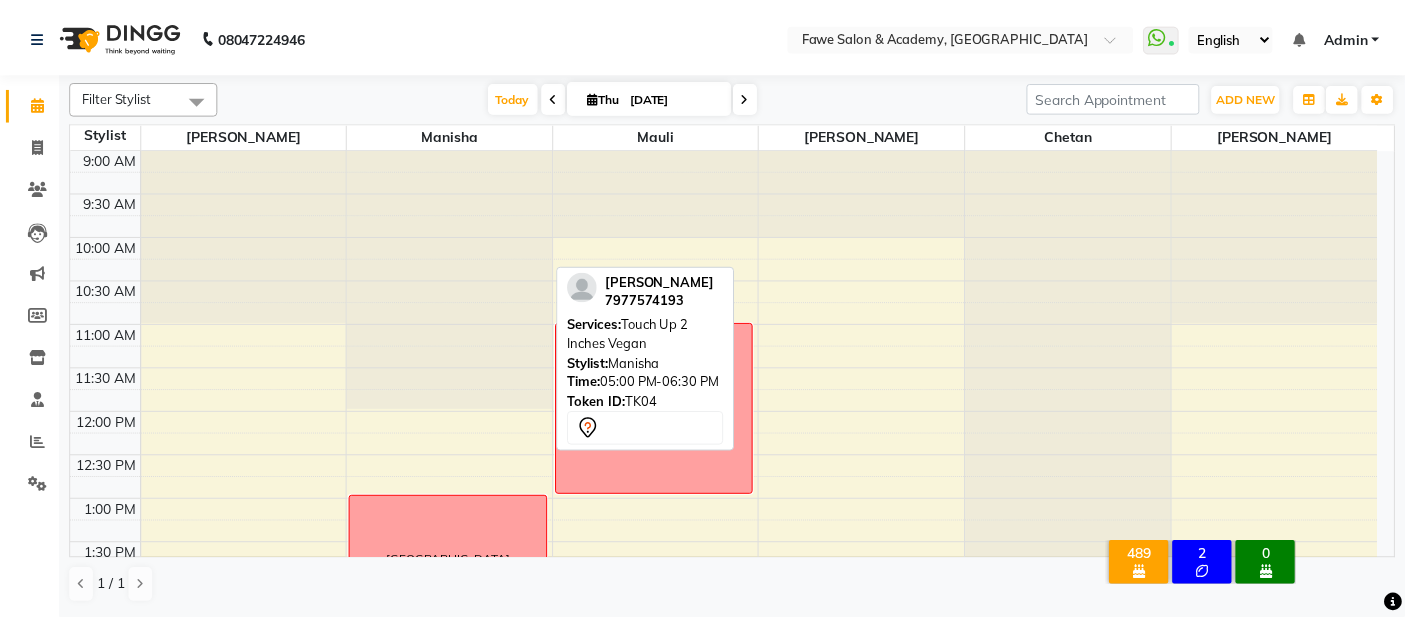 scroll, scrollTop: 0, scrollLeft: 0, axis: both 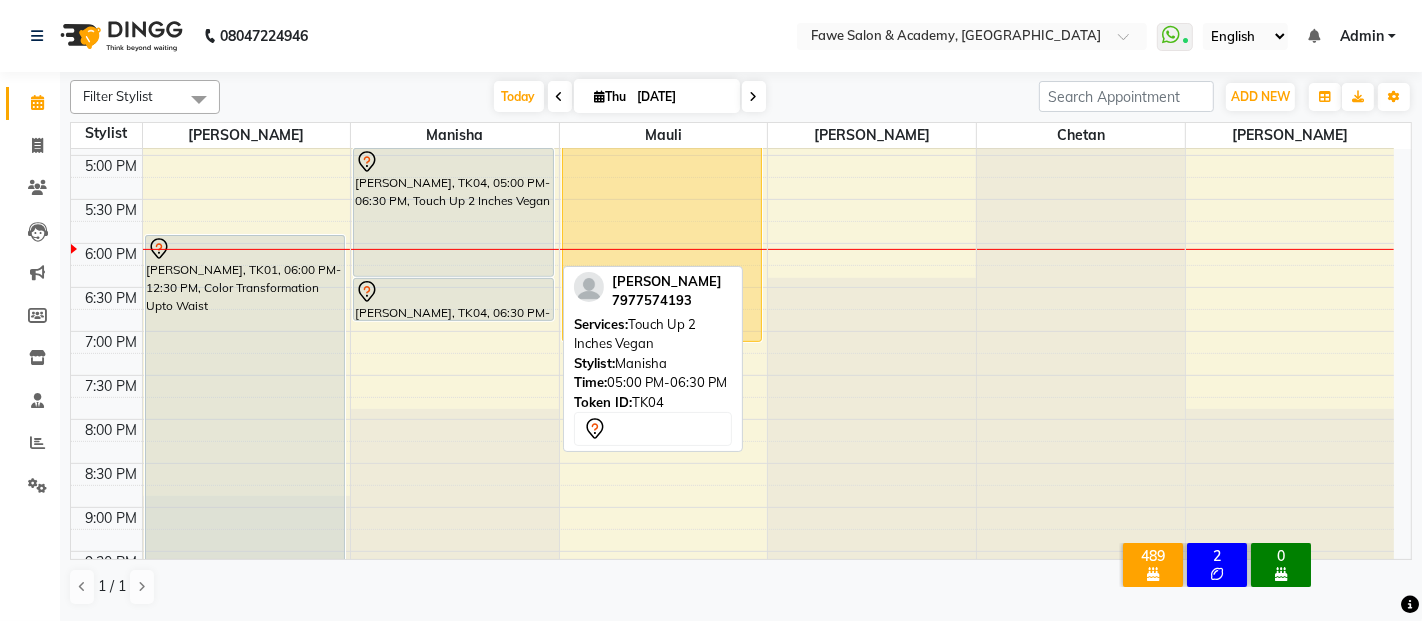 select on "7" 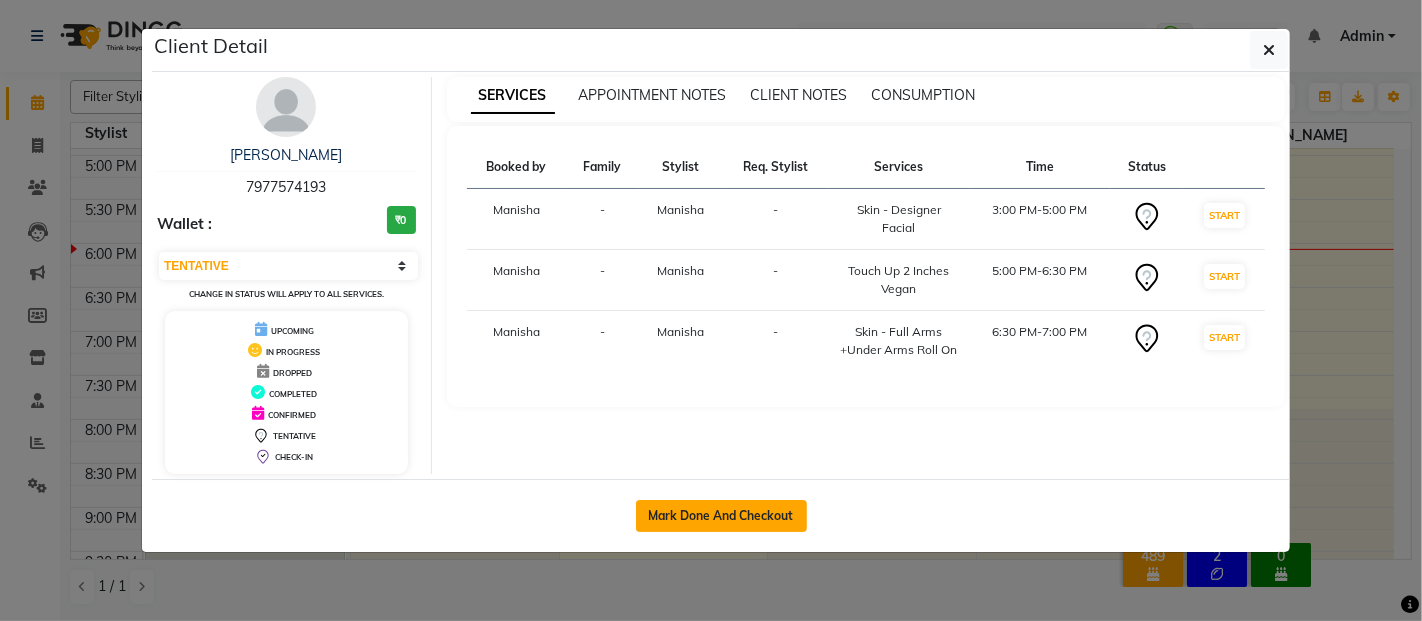 click on "Mark Done And Checkout" 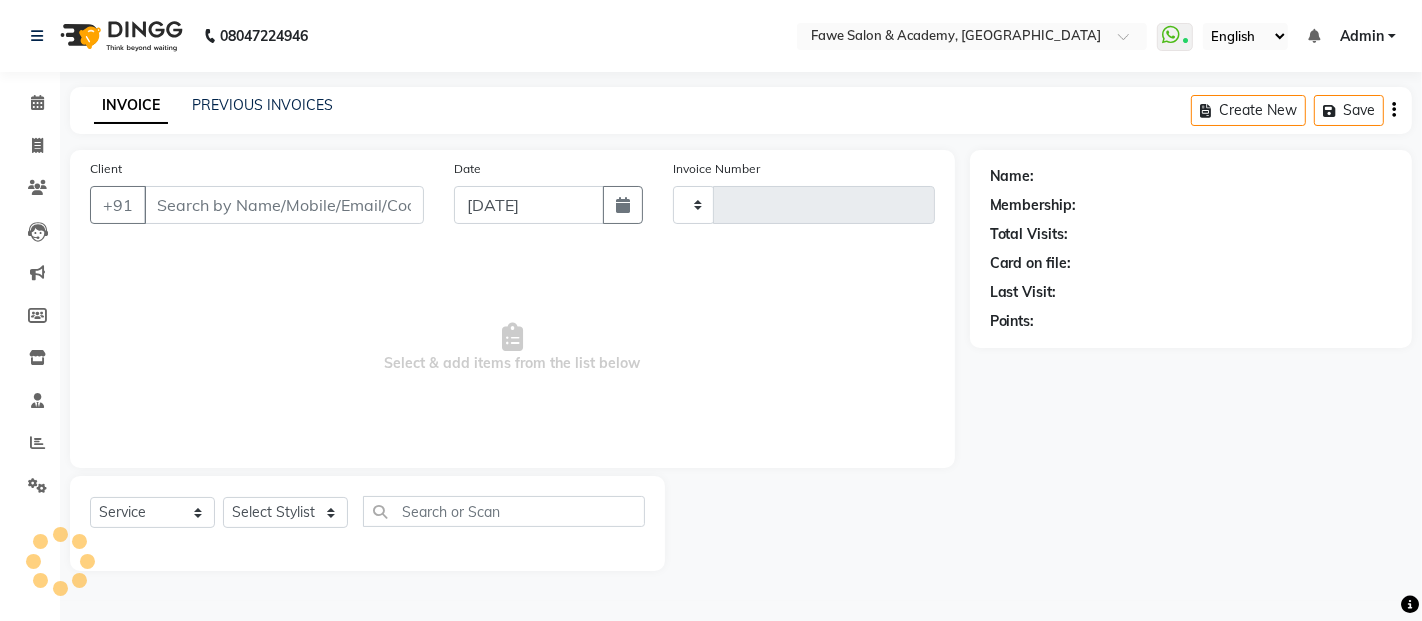 type on "0801" 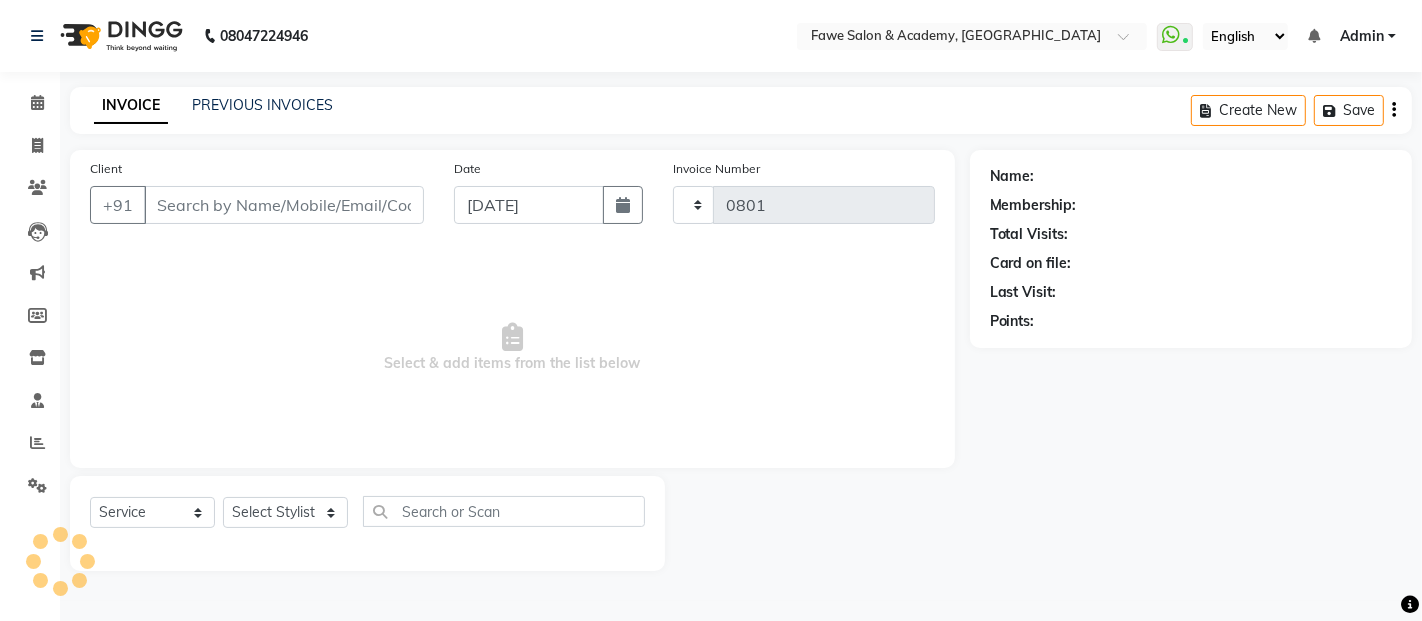 select on "879" 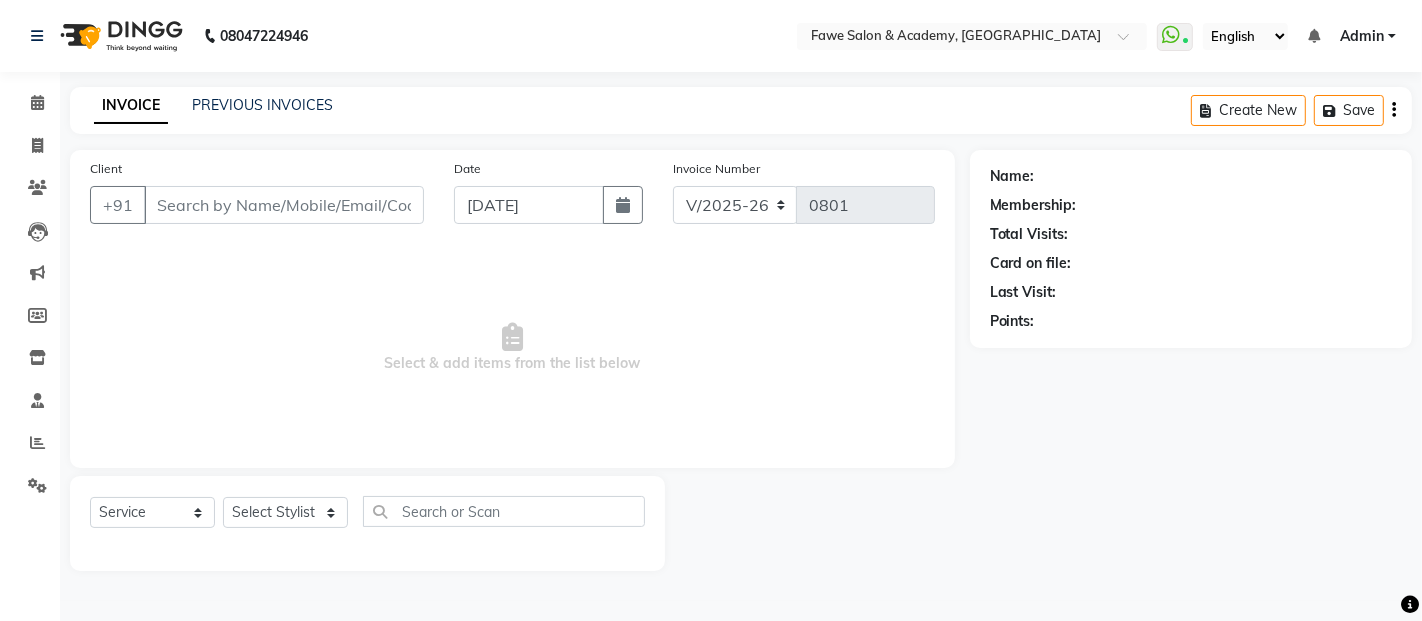 type on "7977574193" 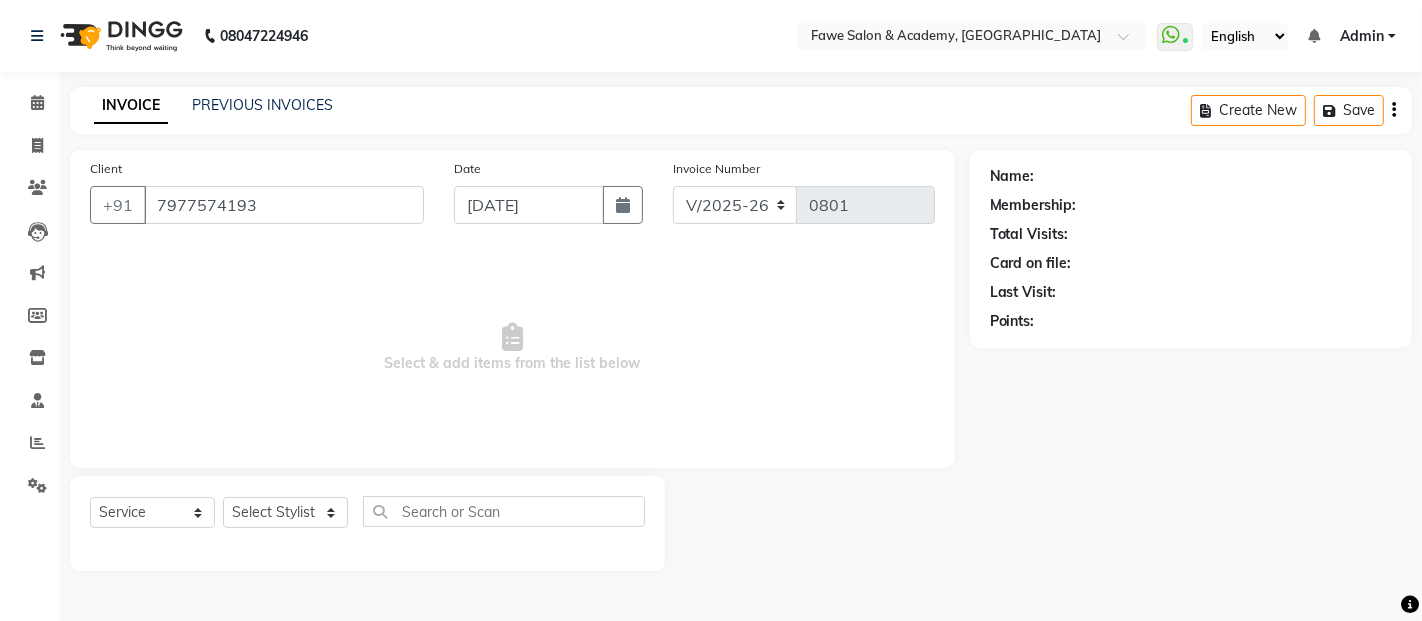 select on "14304" 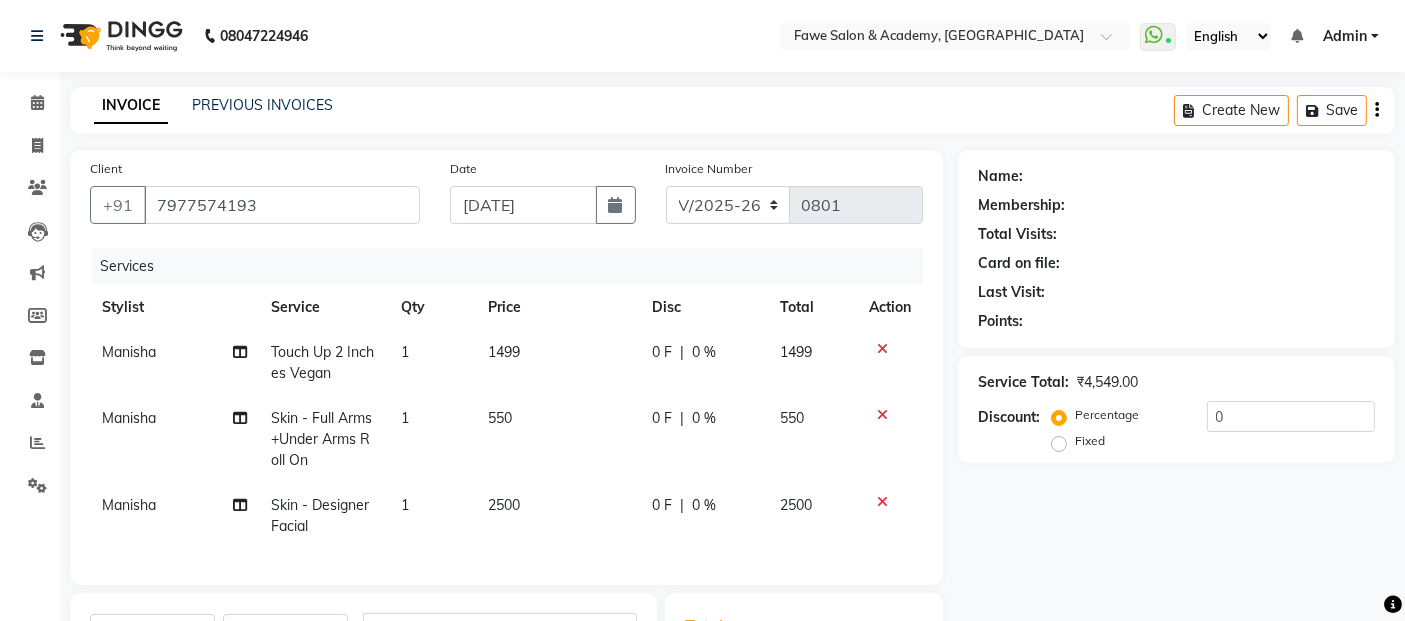 select on "2: Object" 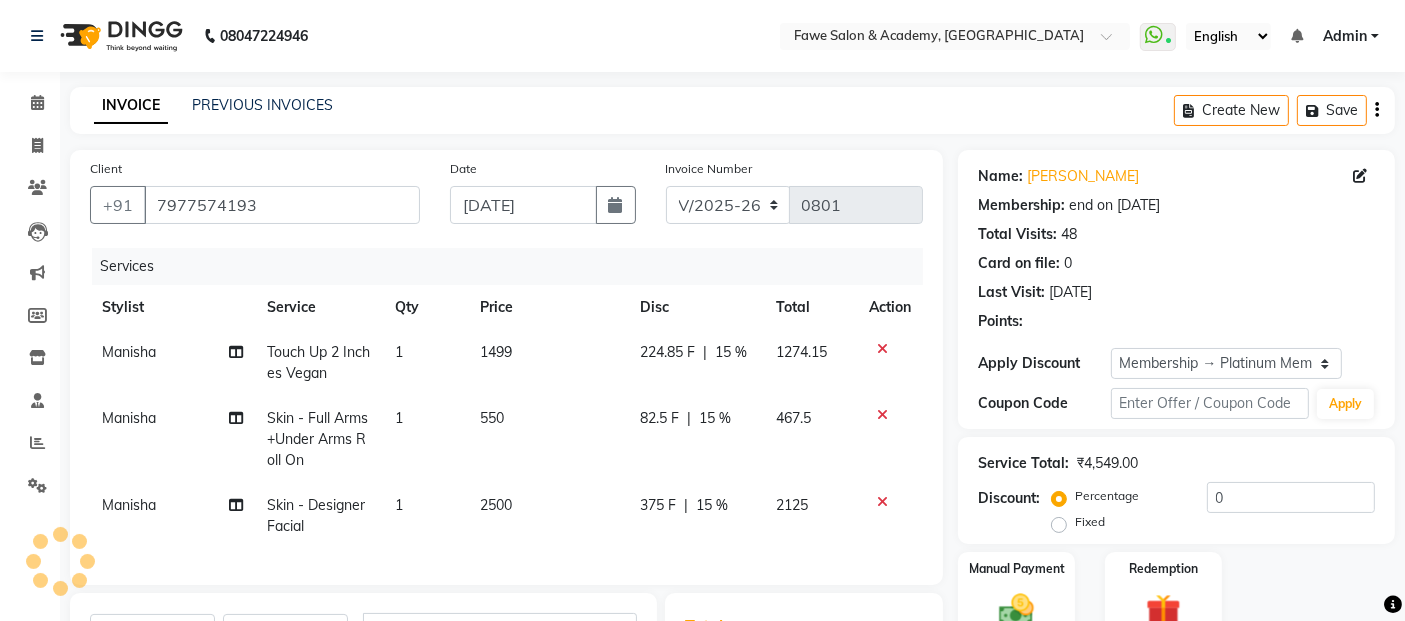 type on "15" 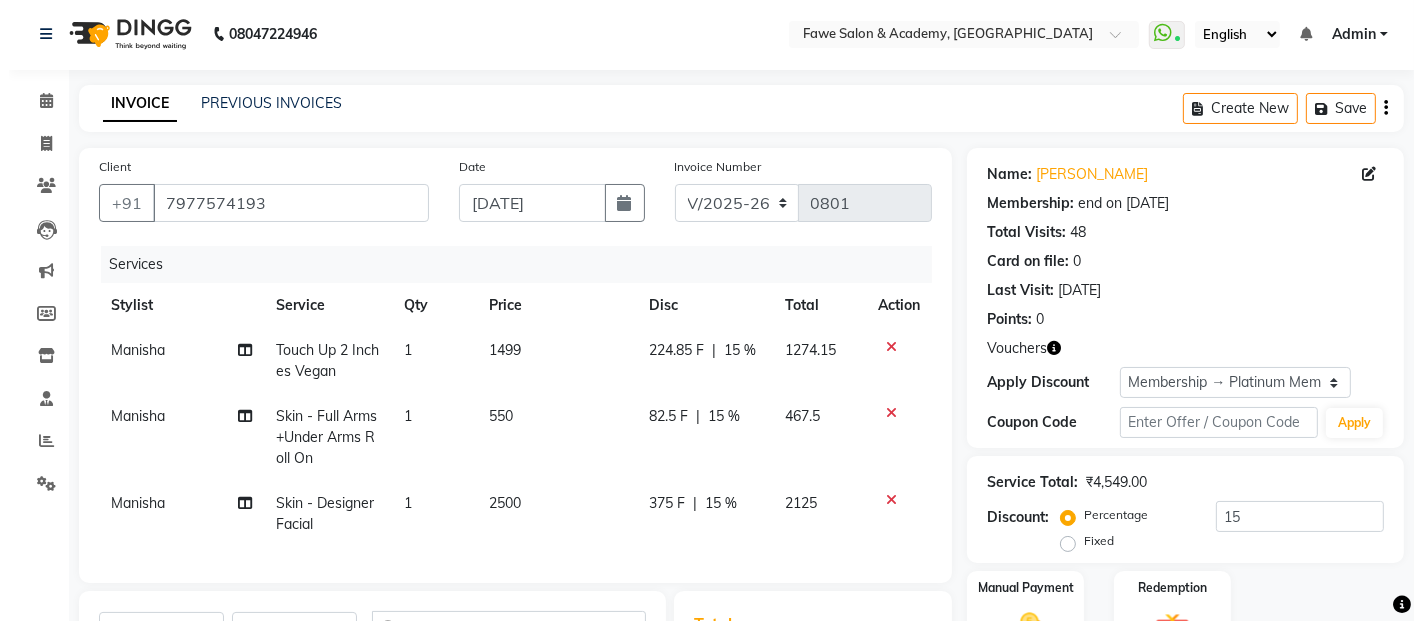 scroll, scrollTop: 0, scrollLeft: 0, axis: both 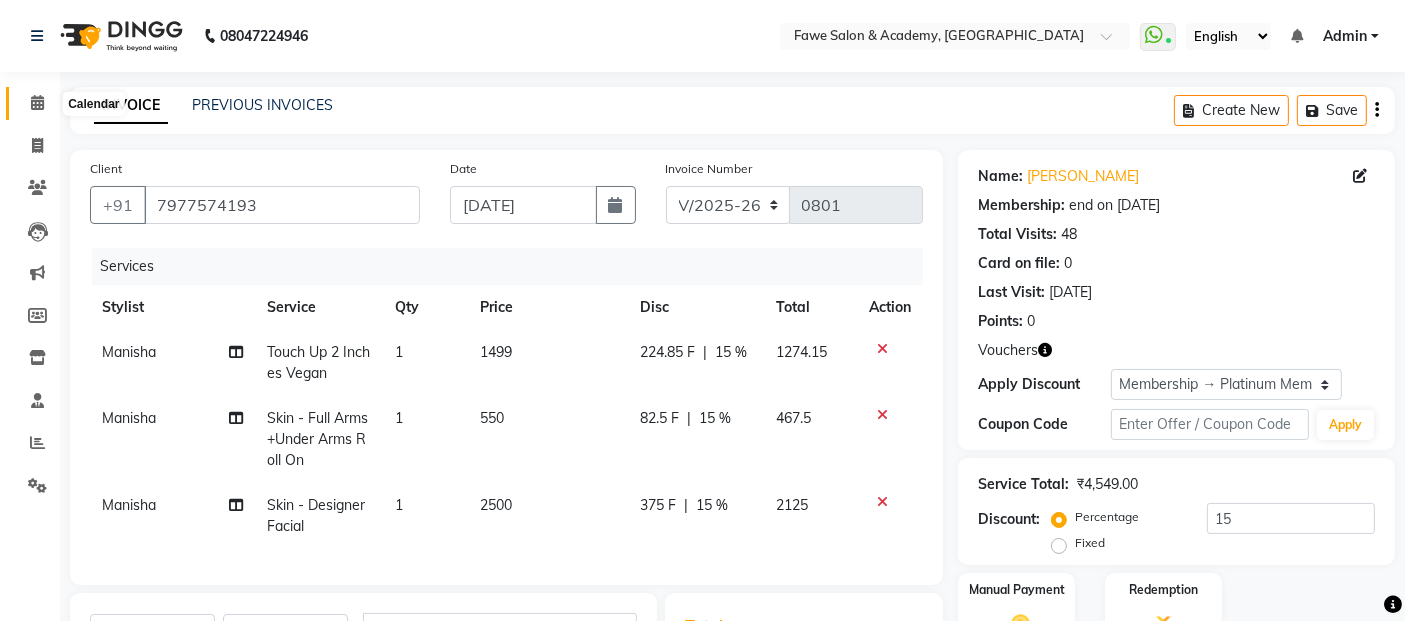 click 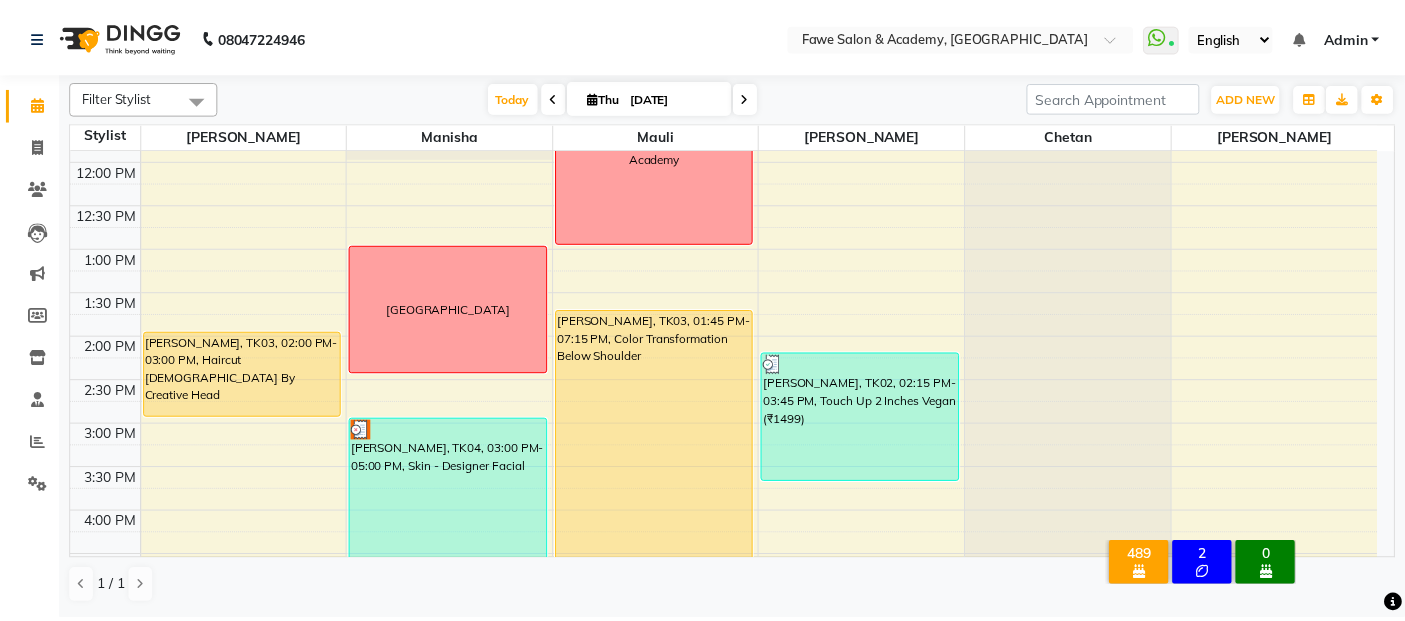 scroll, scrollTop: 277, scrollLeft: 0, axis: vertical 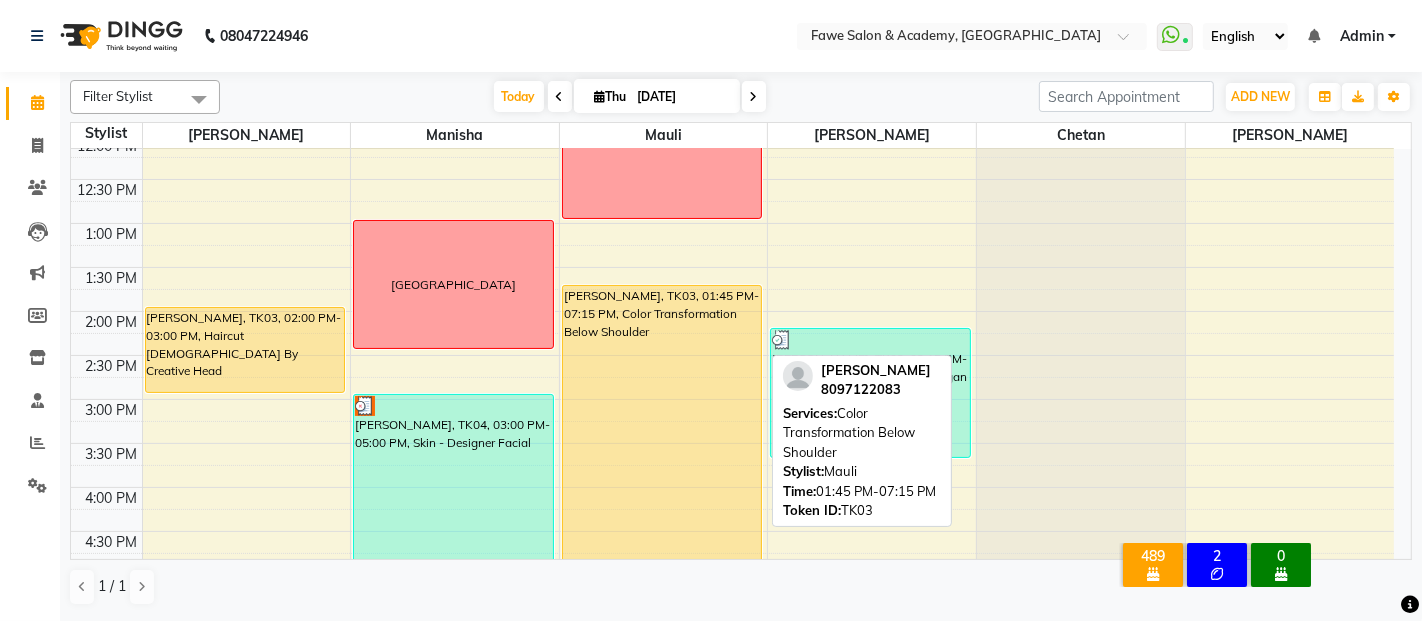 click on "[PERSON_NAME], TK03, 01:45 PM-07:15 PM, Color Transformation Below Shoulder" at bounding box center (662, 523) 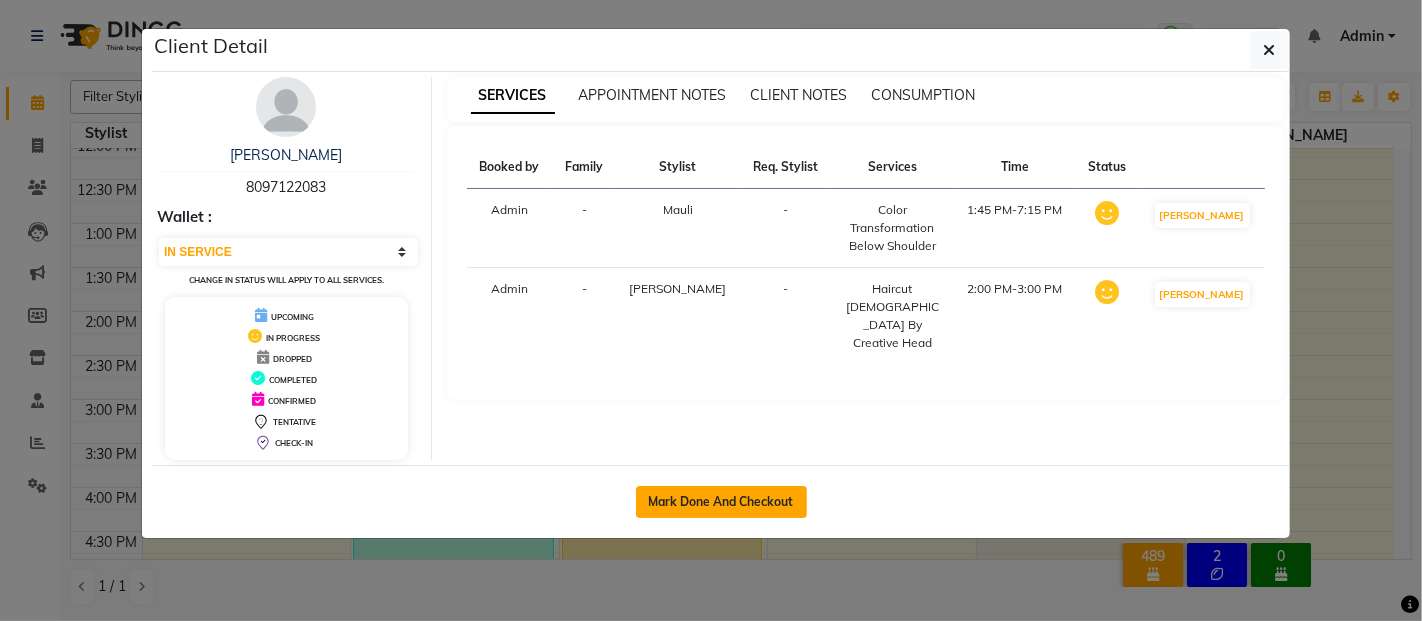 click on "Mark Done And Checkout" 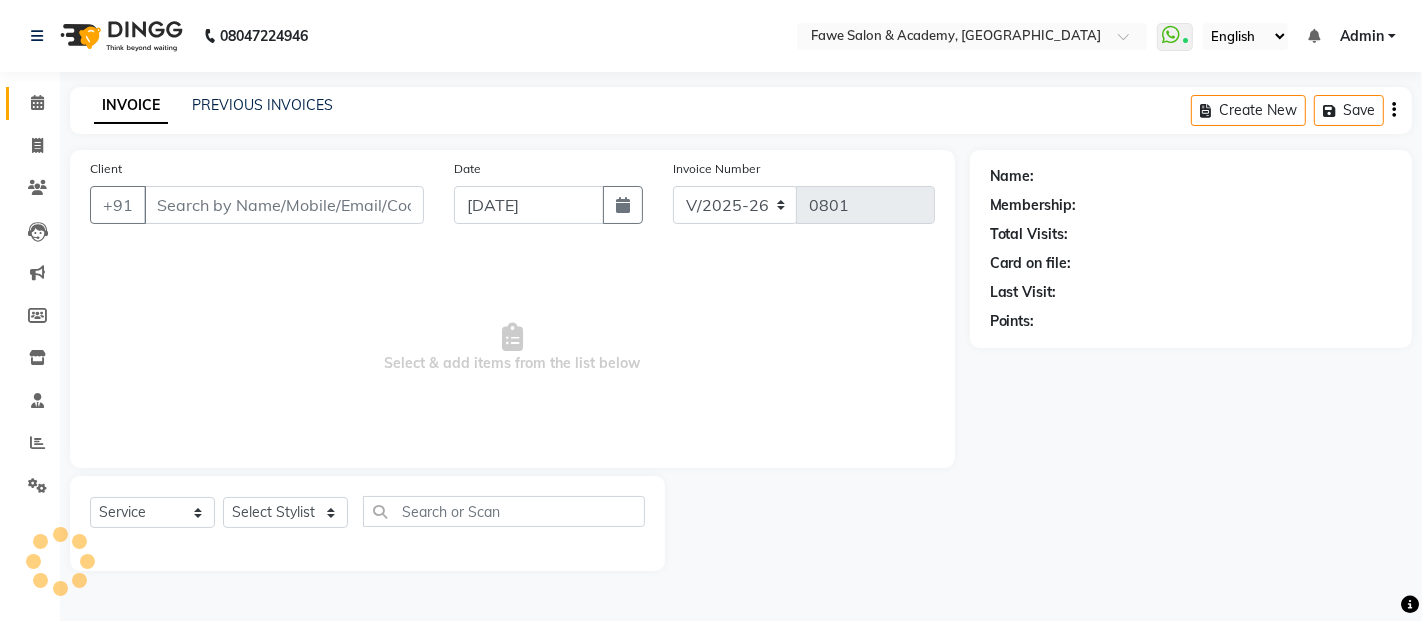 type on "8097122083" 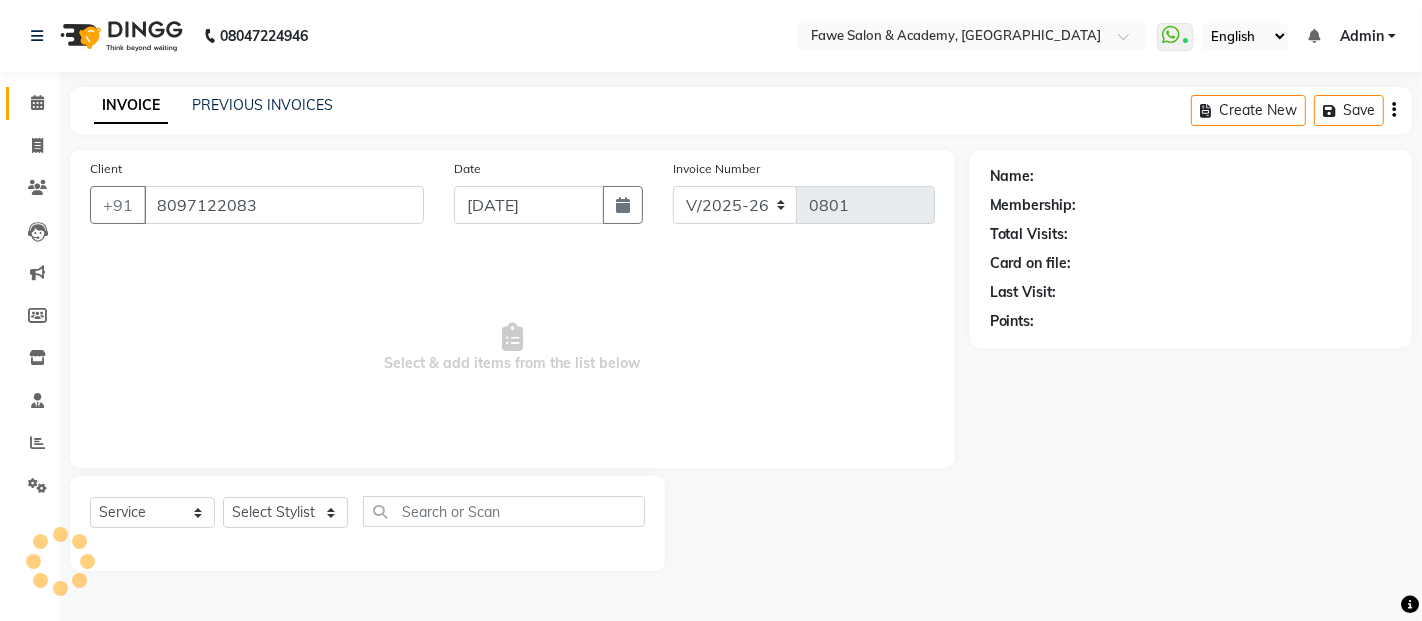select on "14305" 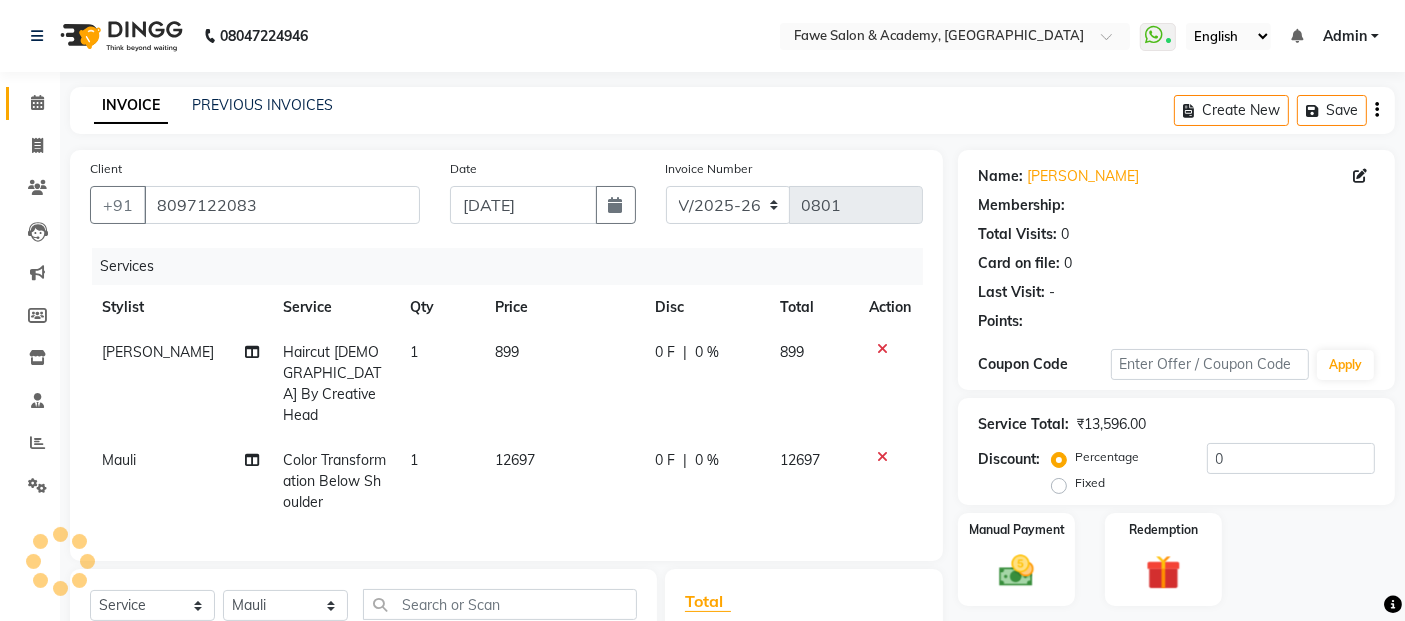 select on "1: Object" 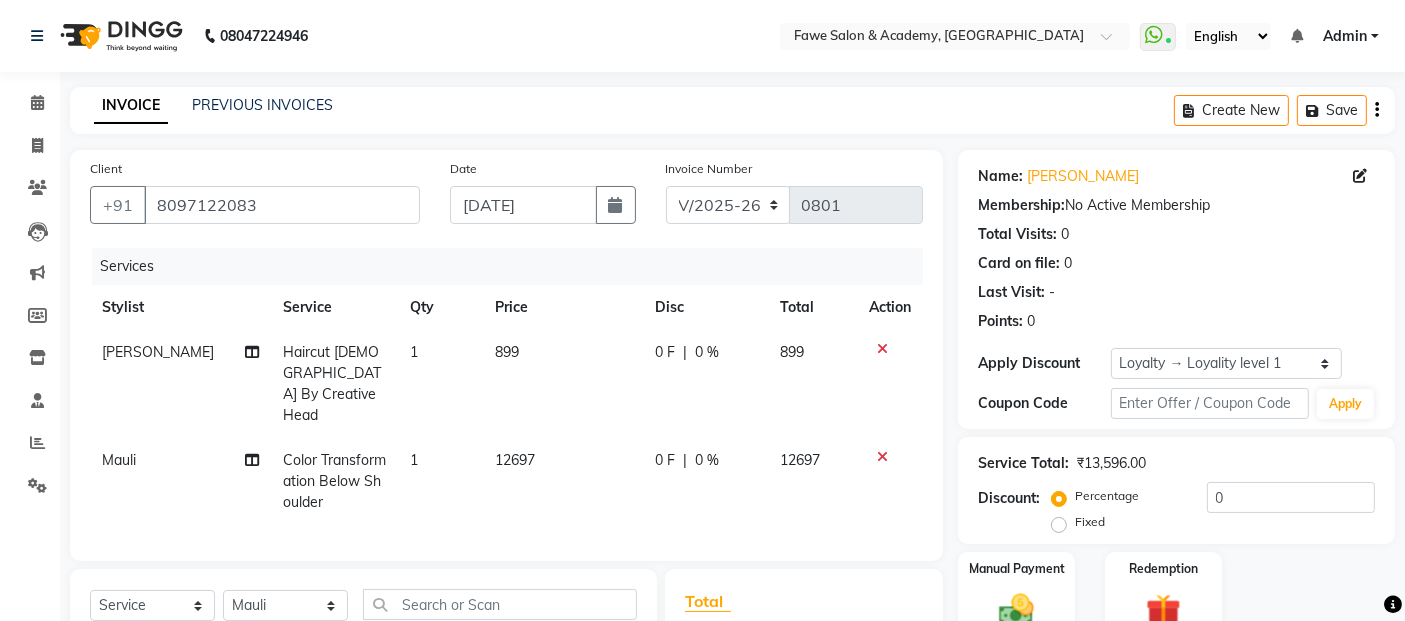 click on "Color Transformation Below Shoulder" 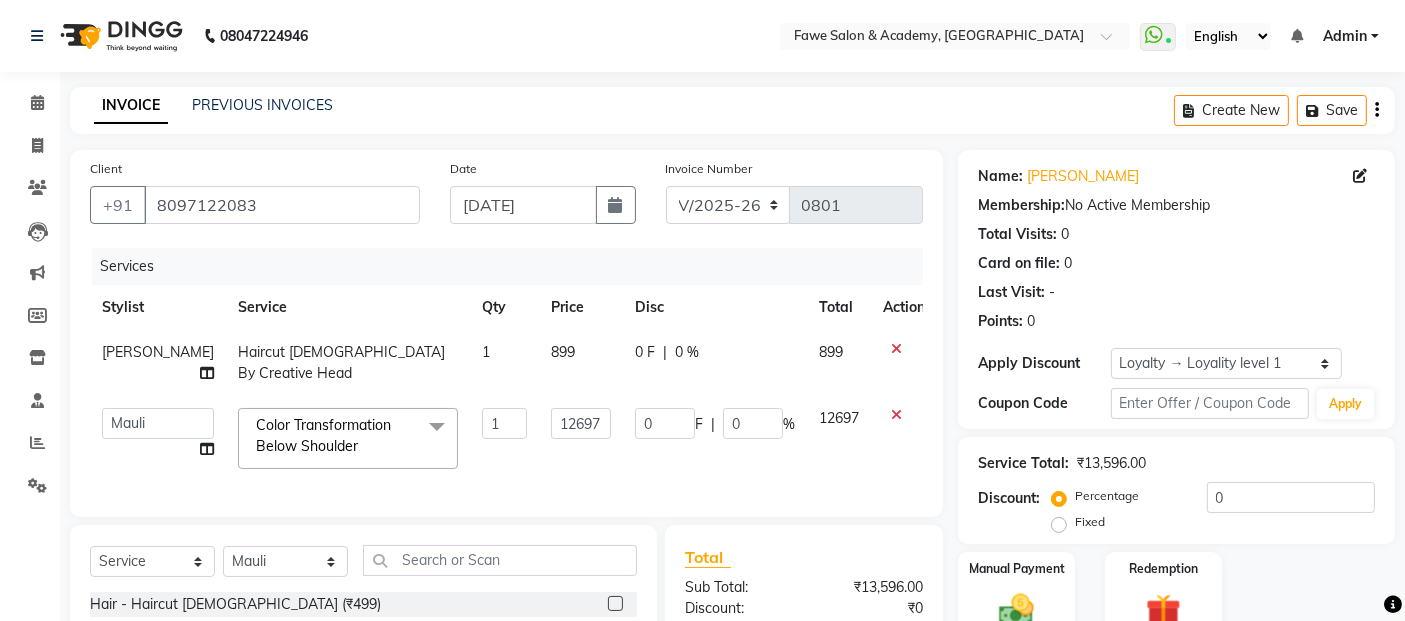 click on "Color Transformation Below Shoulder" 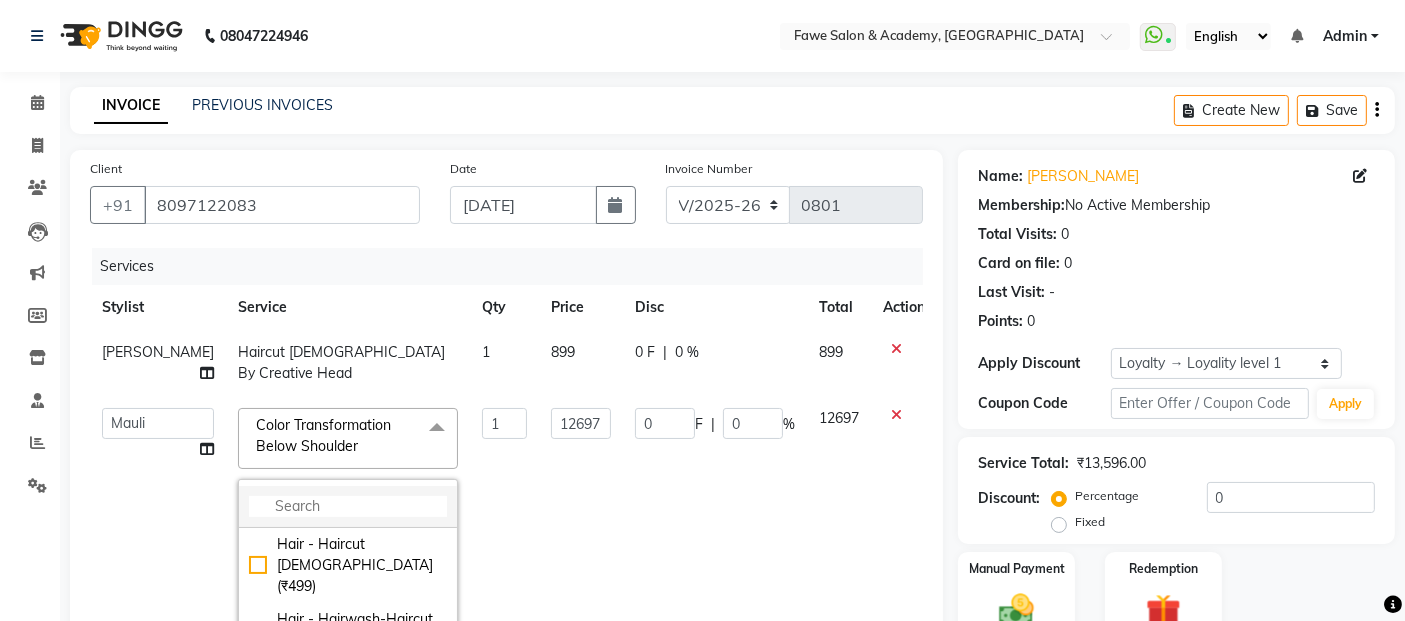 click 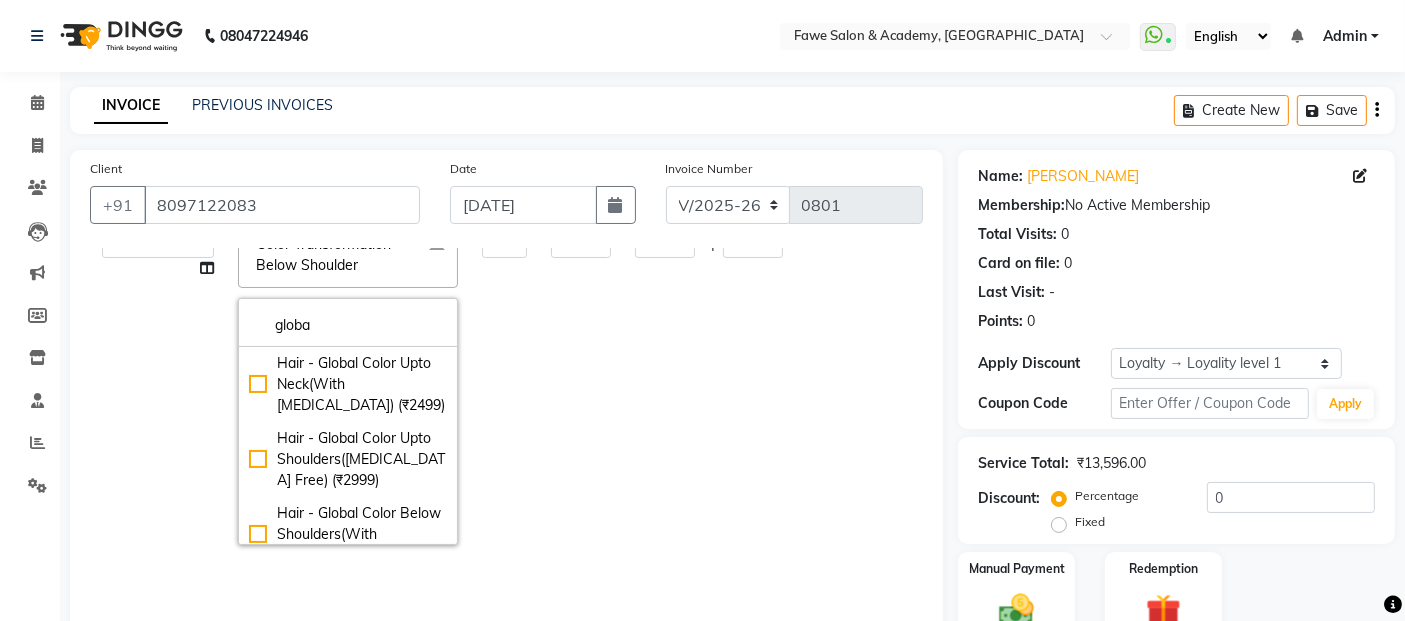 scroll, scrollTop: 185, scrollLeft: 0, axis: vertical 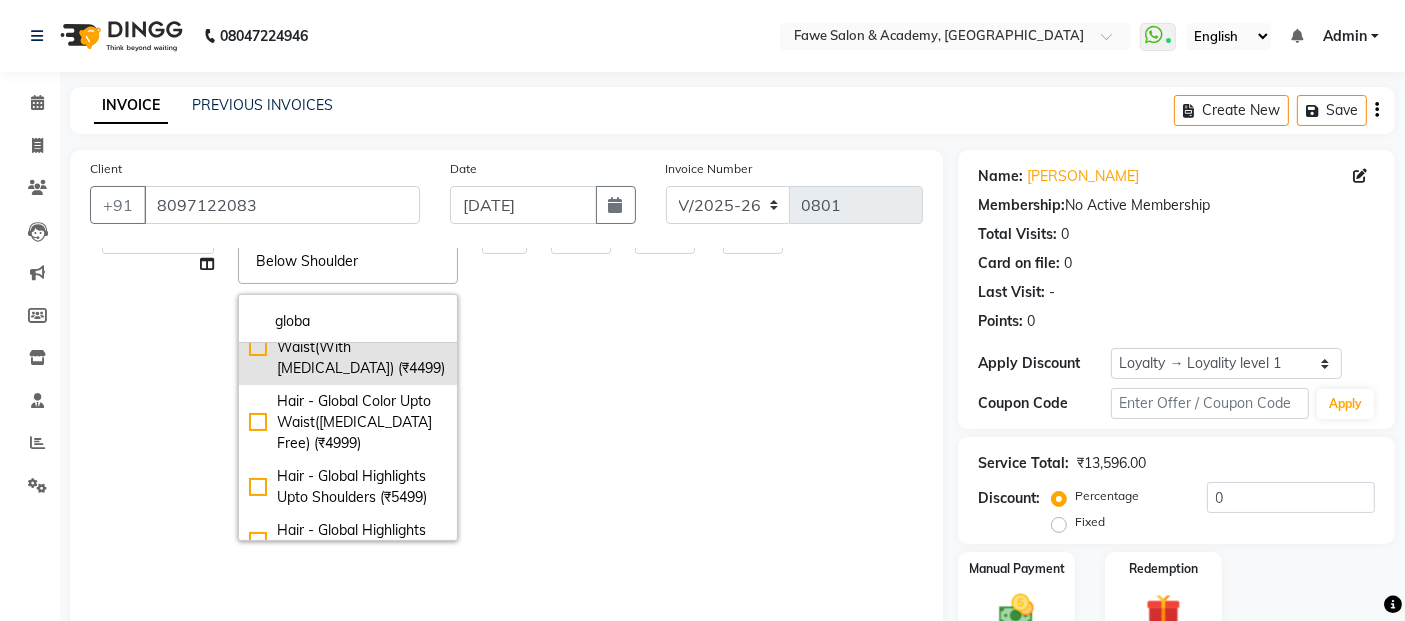 type on "globa" 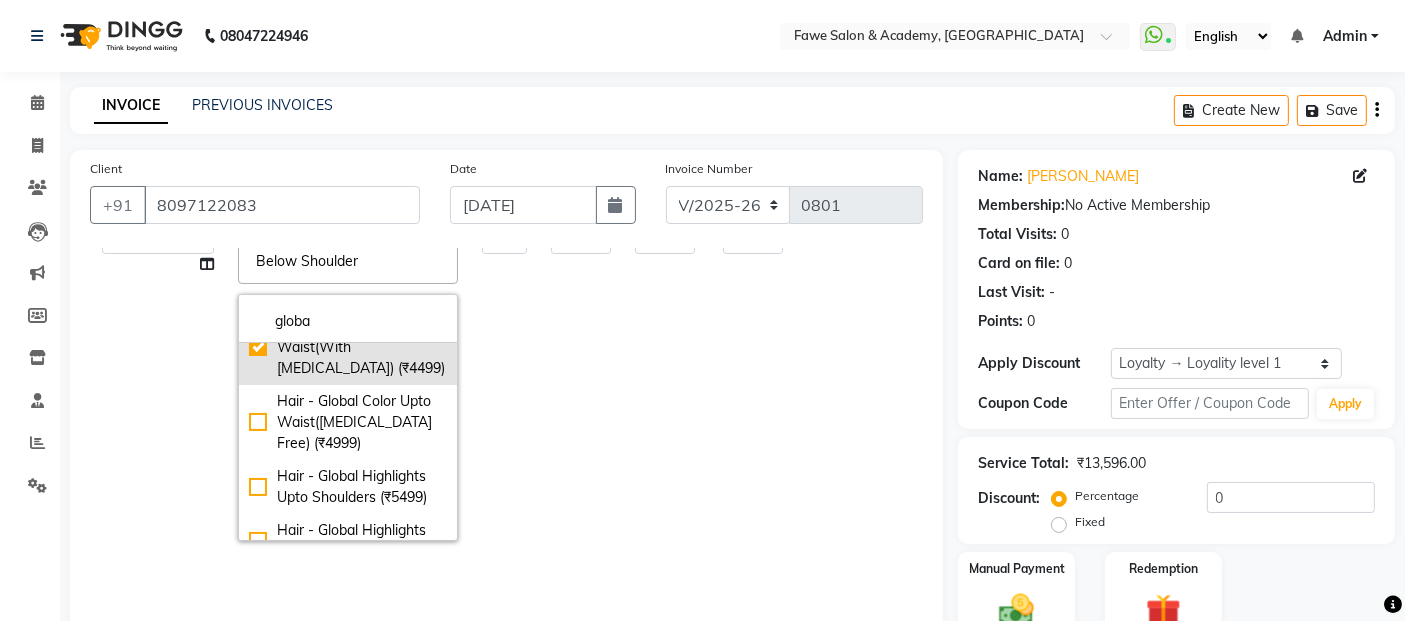 checkbox on "true" 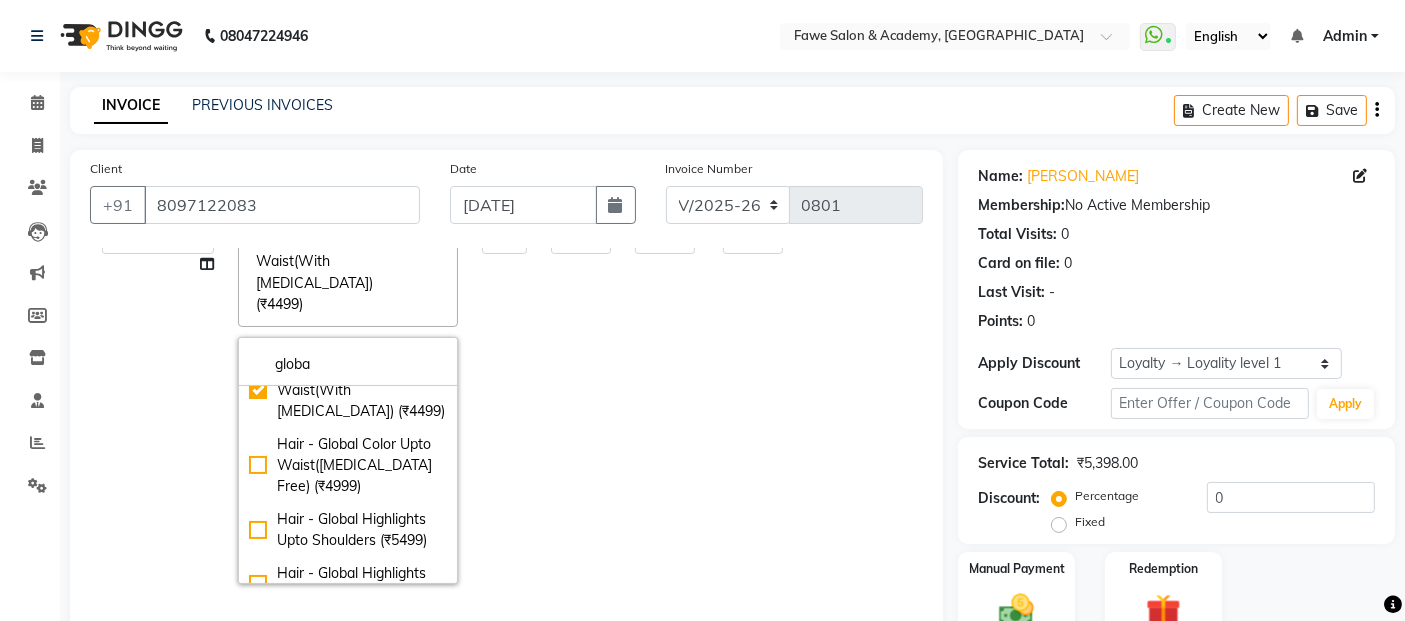 click on "4499" 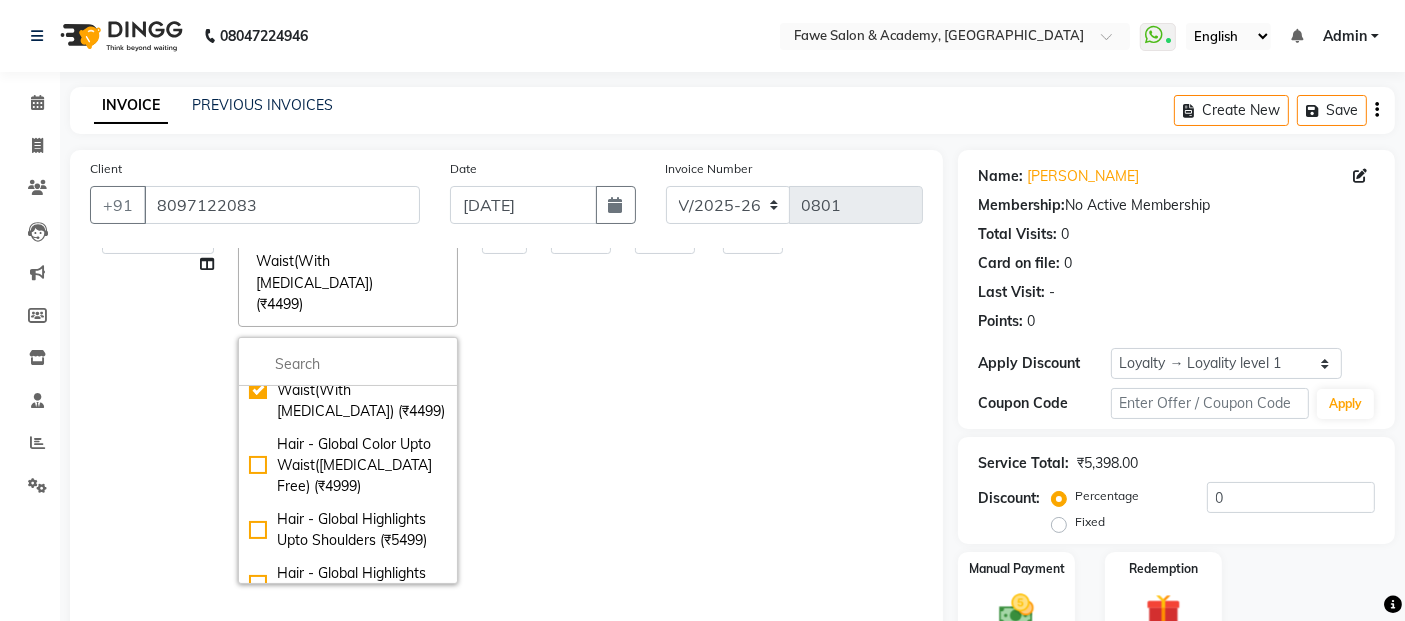 scroll, scrollTop: 0, scrollLeft: 0, axis: both 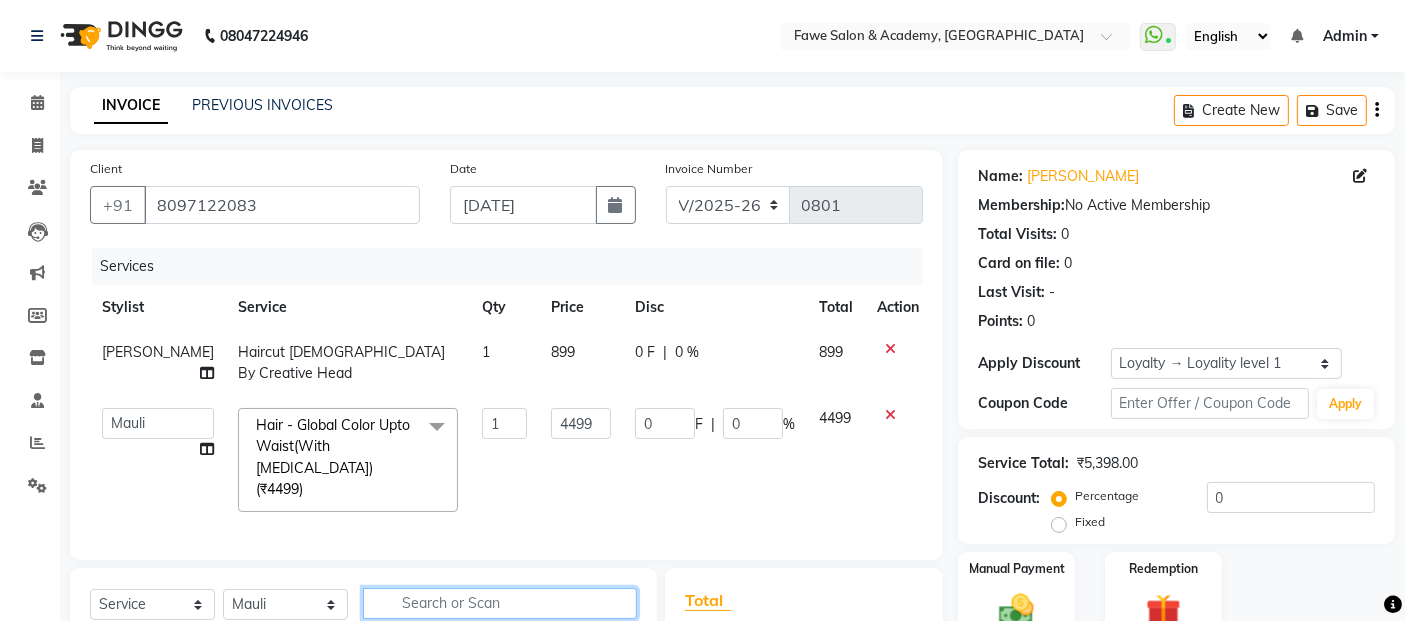click 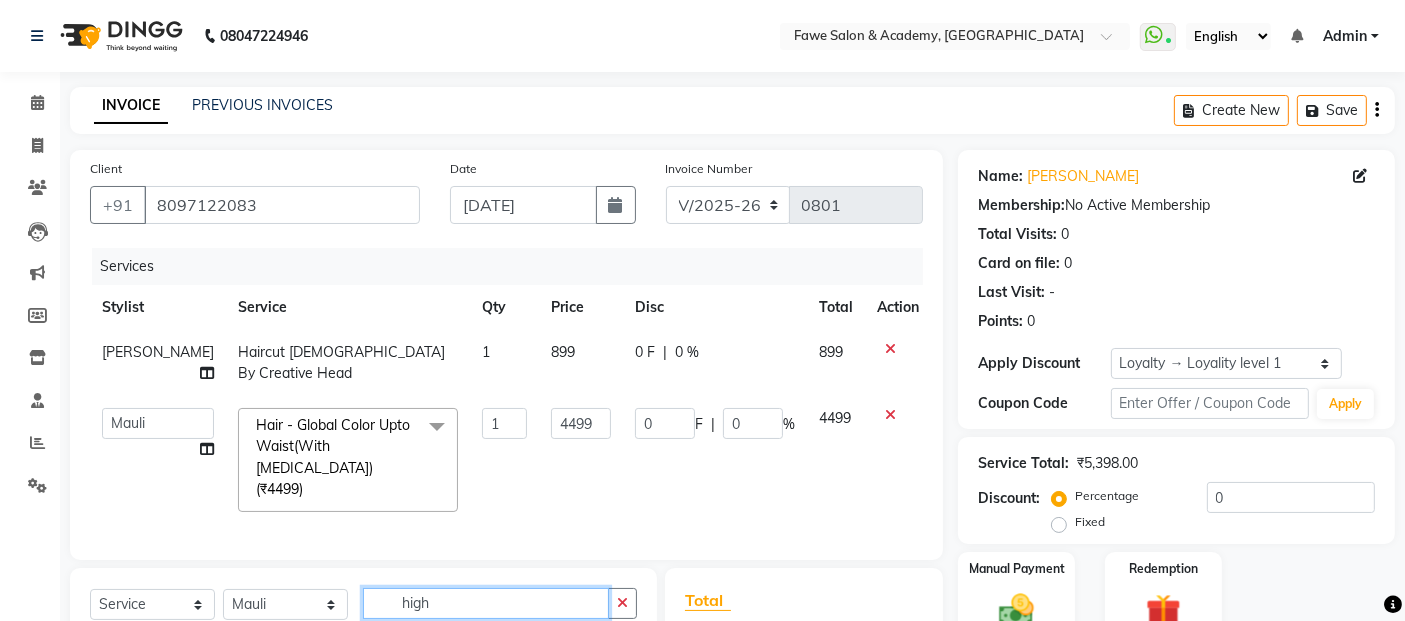 scroll, scrollTop: 201, scrollLeft: 0, axis: vertical 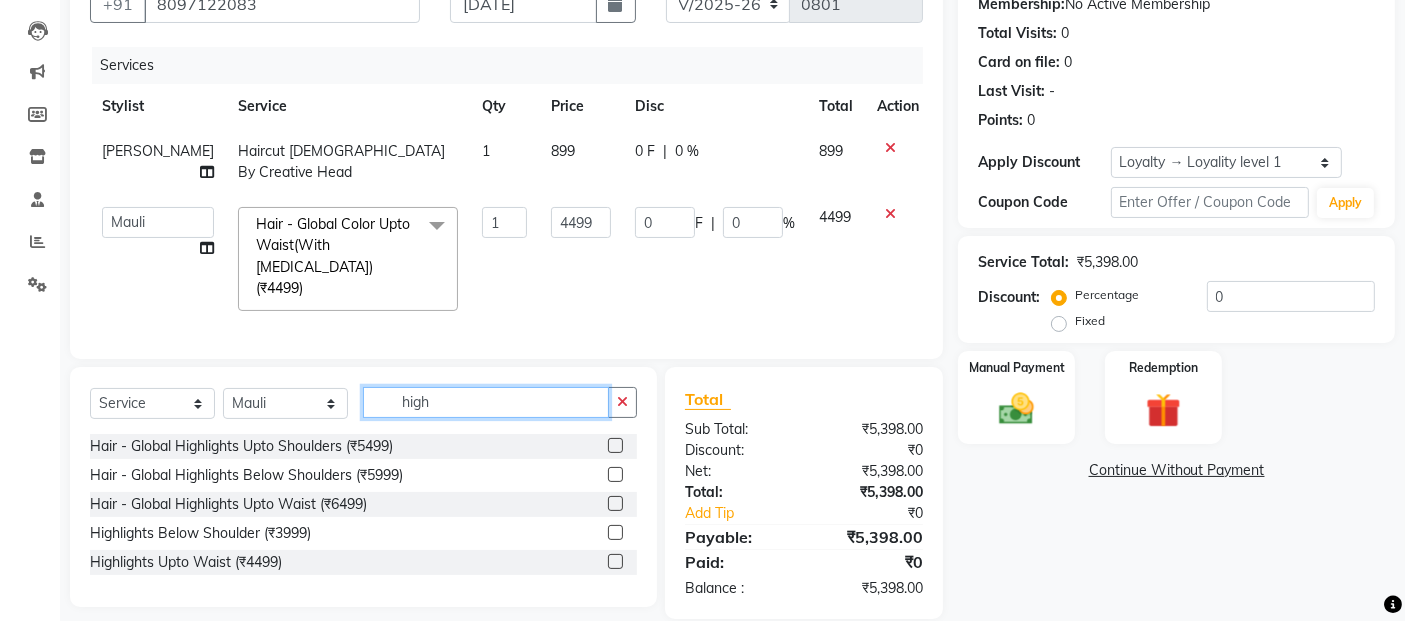 type on "high" 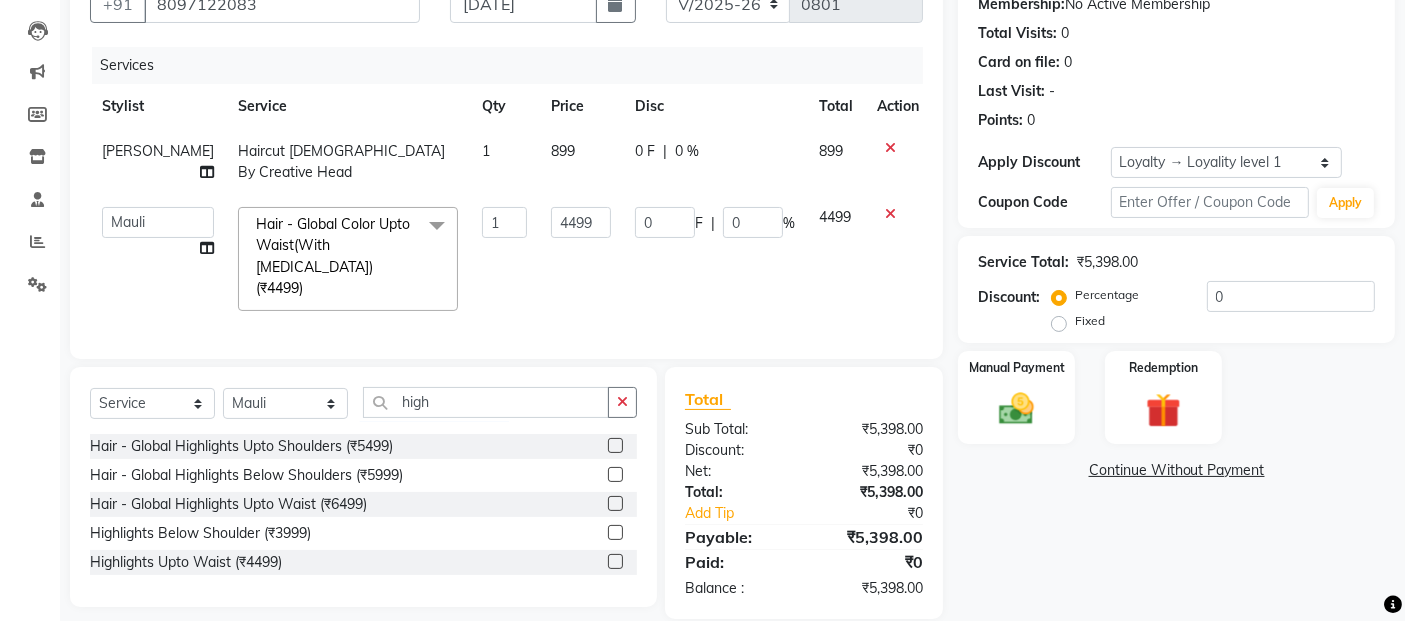 click 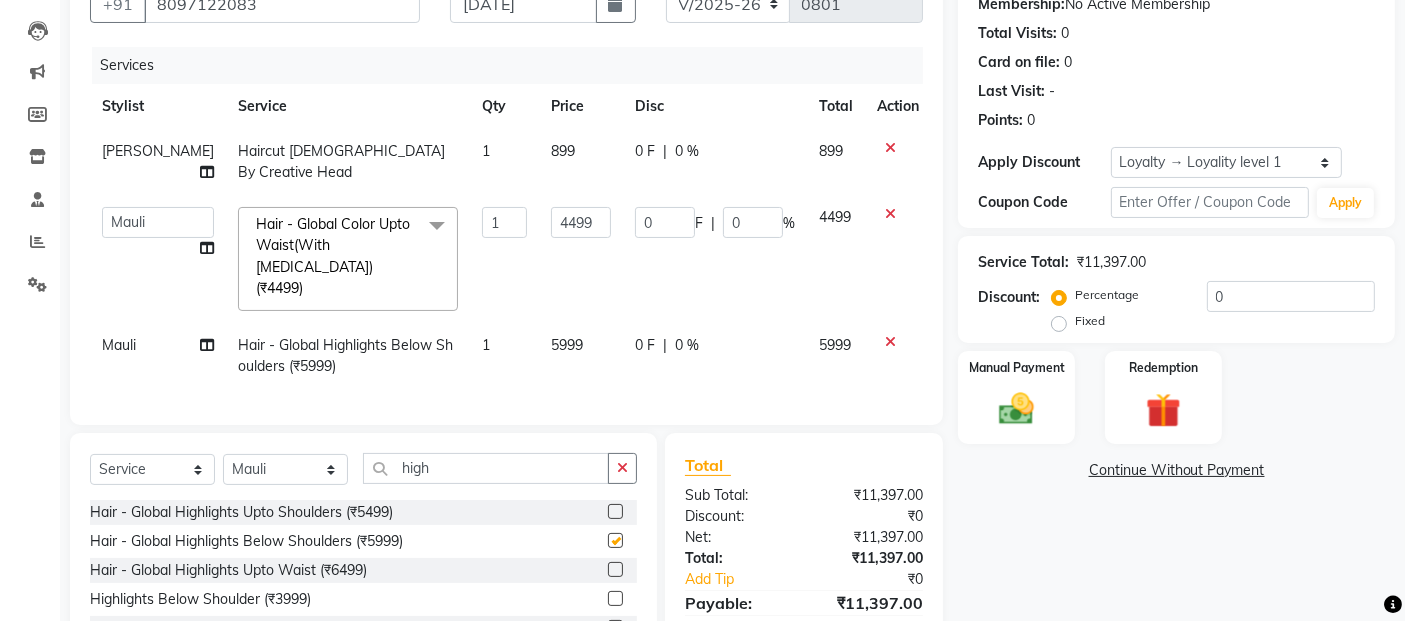 checkbox on "false" 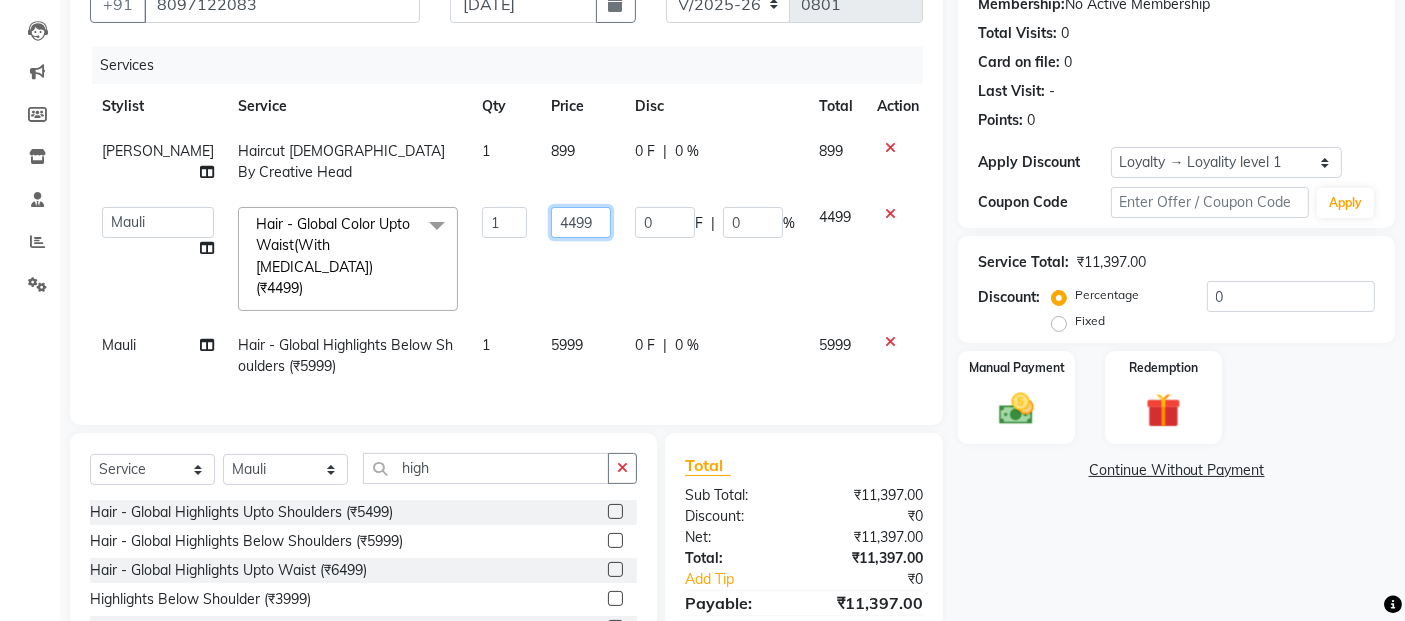 click on "4499" 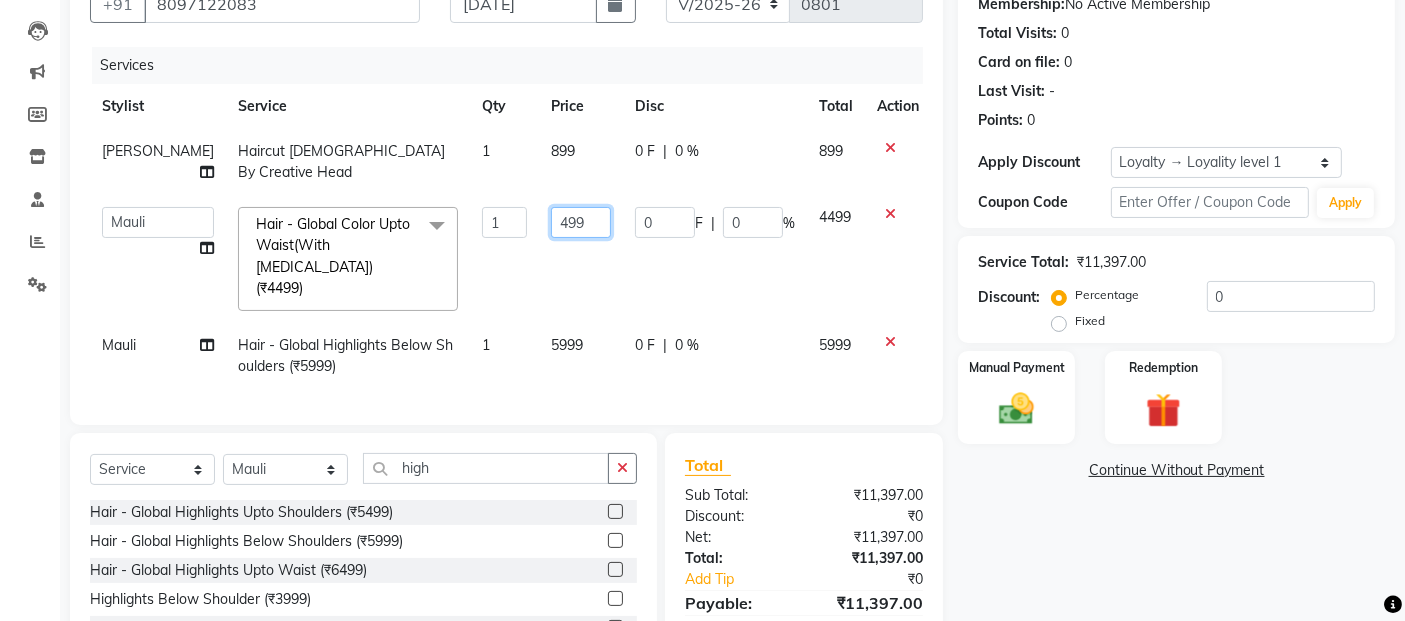 type on "4999" 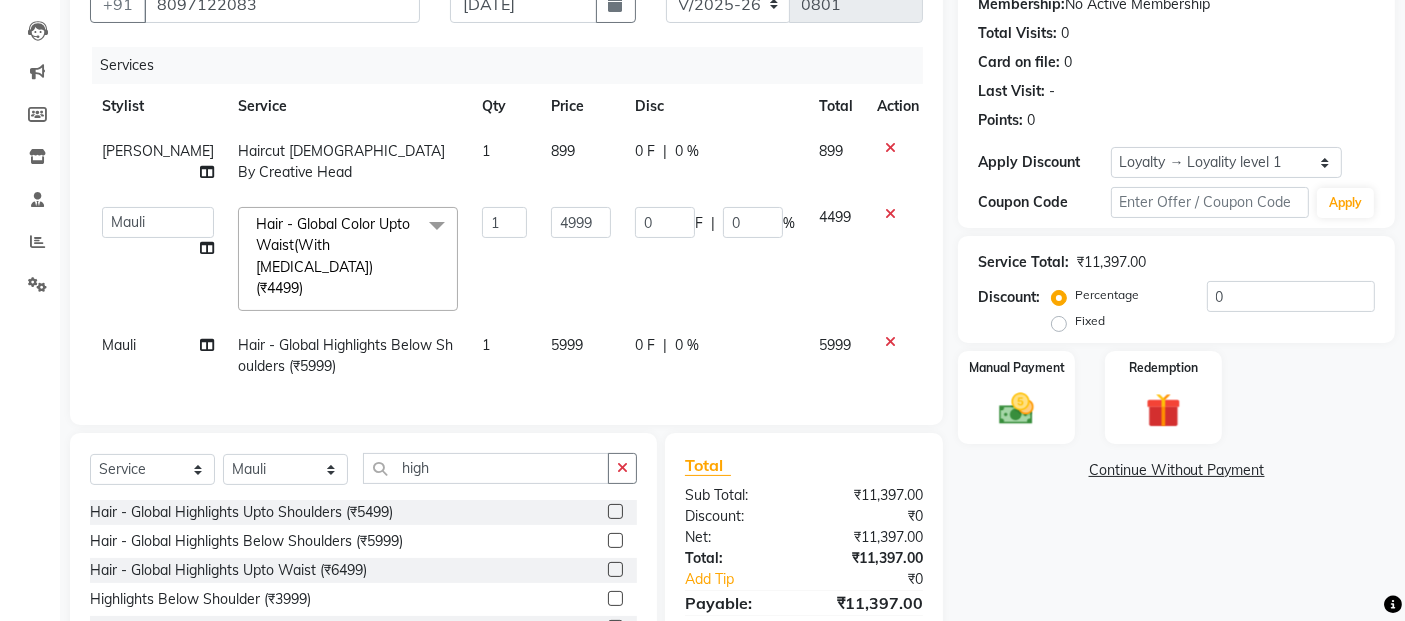 click on "4999" 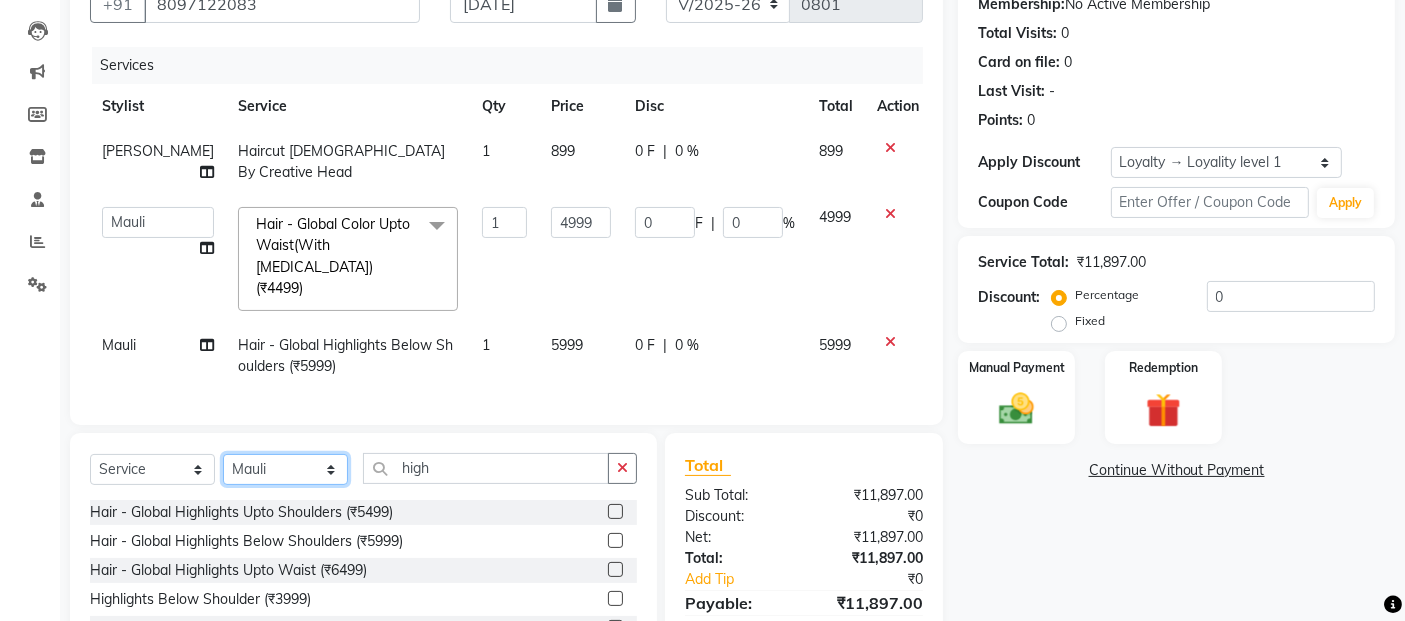 click on "Select Stylist [PERSON_NAME] Chetan [PERSON_NAME] [PERSON_NAME] [PERSON_NAME]" 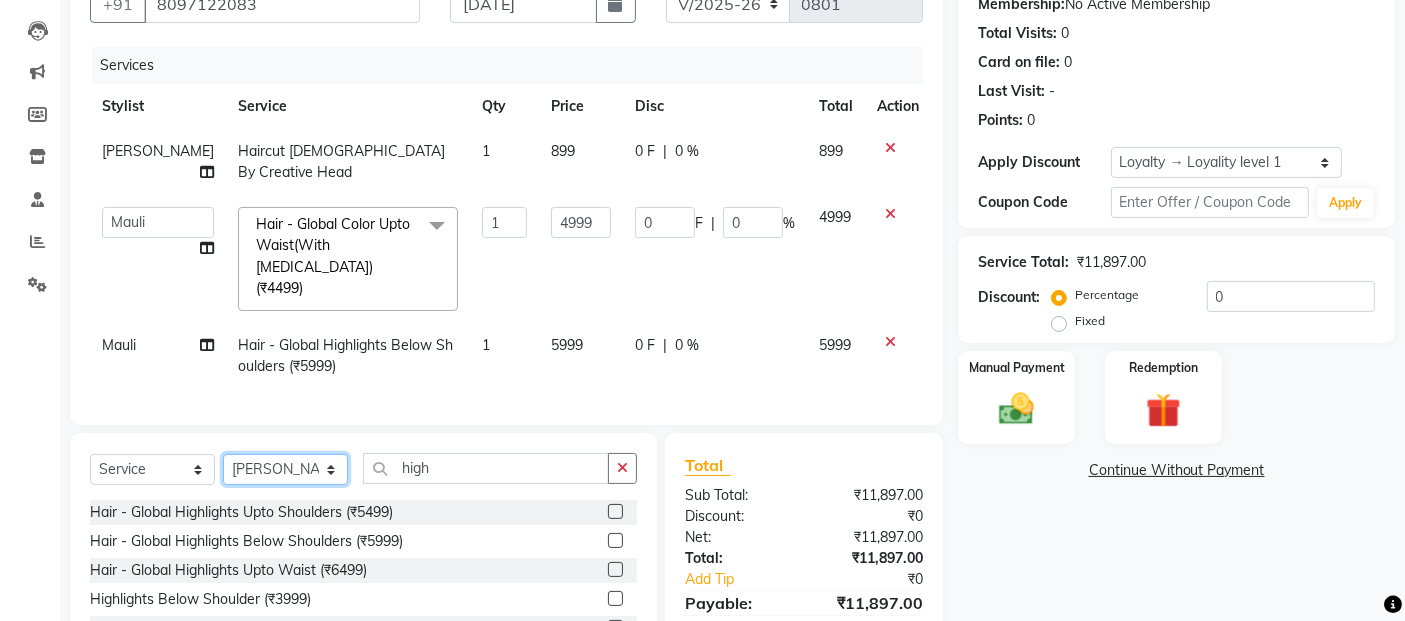 click on "Select Stylist [PERSON_NAME] Chetan [PERSON_NAME] [PERSON_NAME] [PERSON_NAME]" 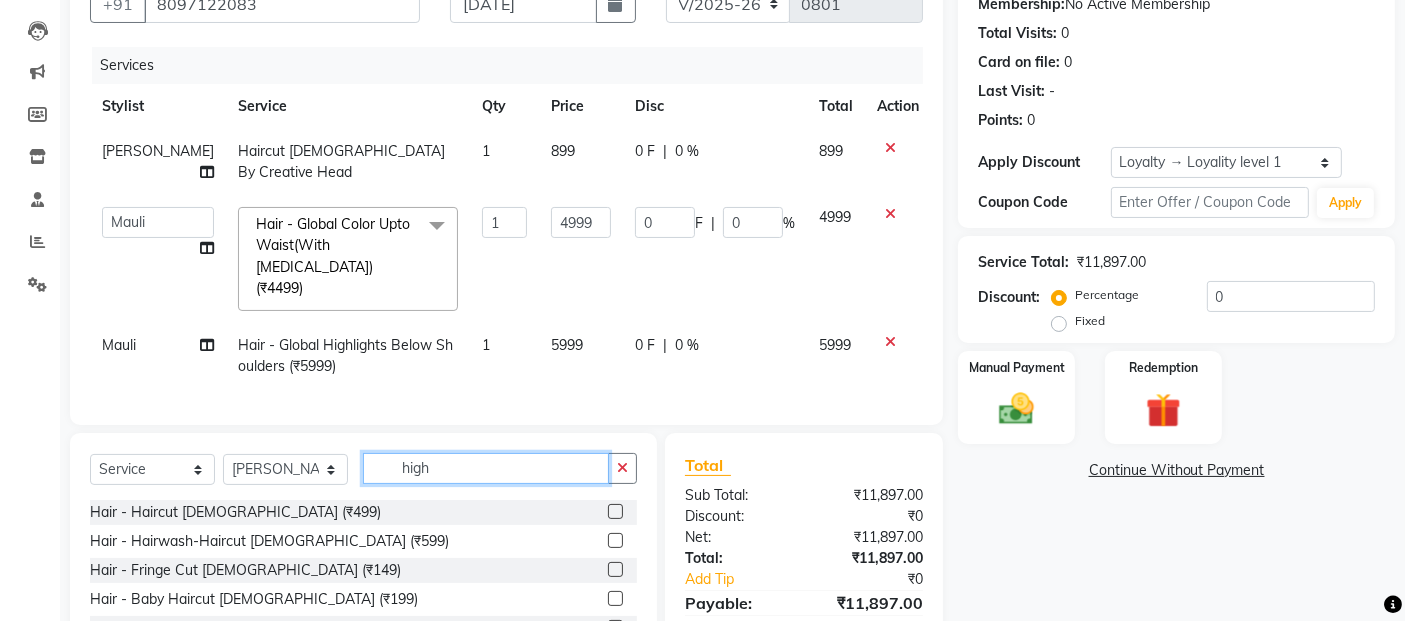 click on "high" 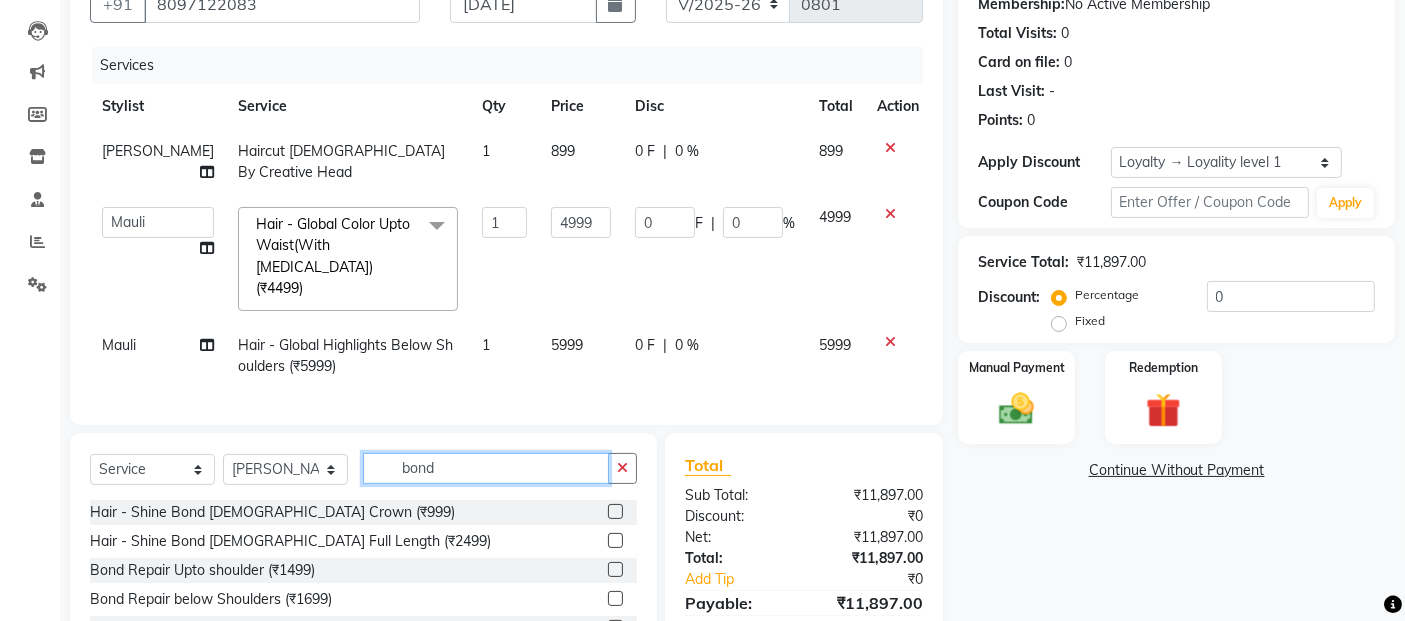 scroll, scrollTop: 267, scrollLeft: 0, axis: vertical 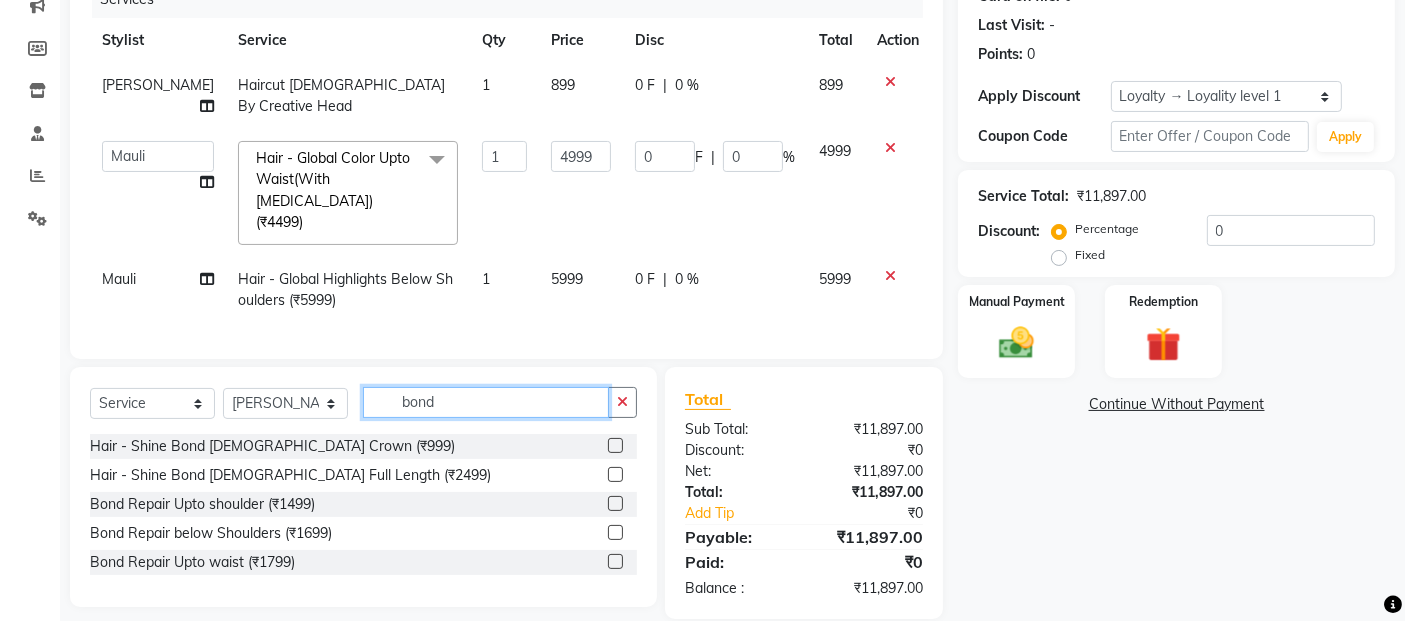 type on "bond" 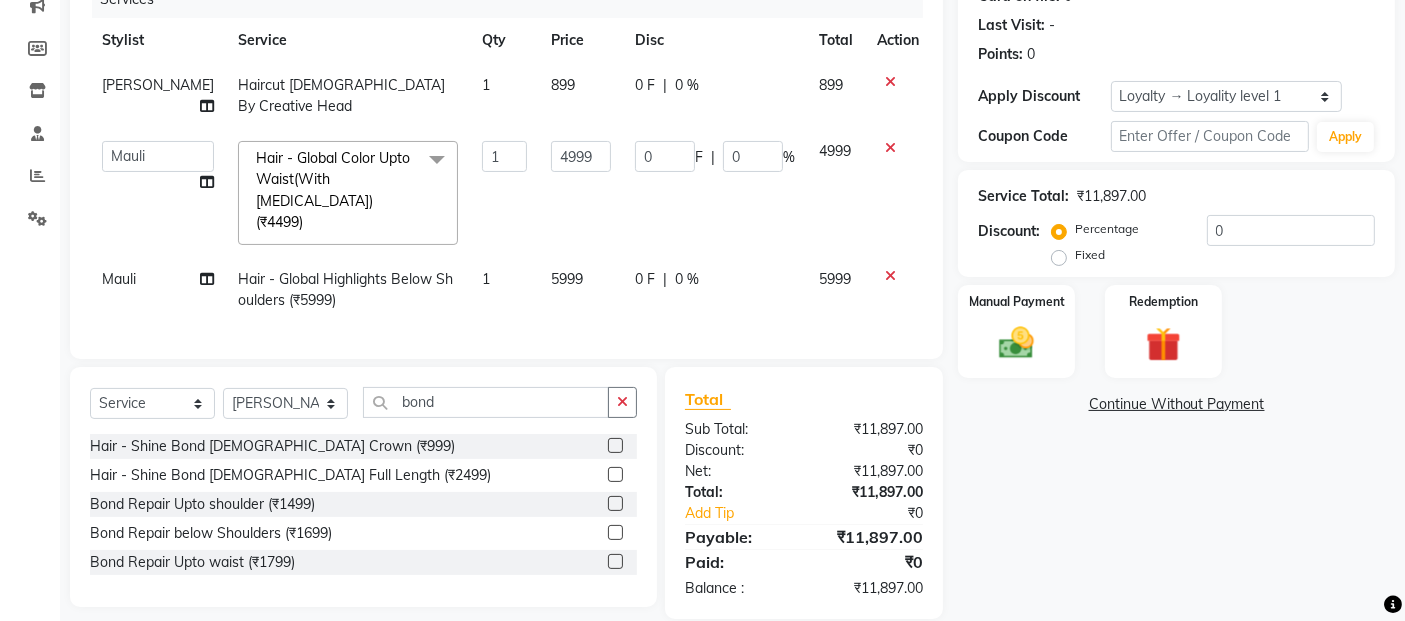 click 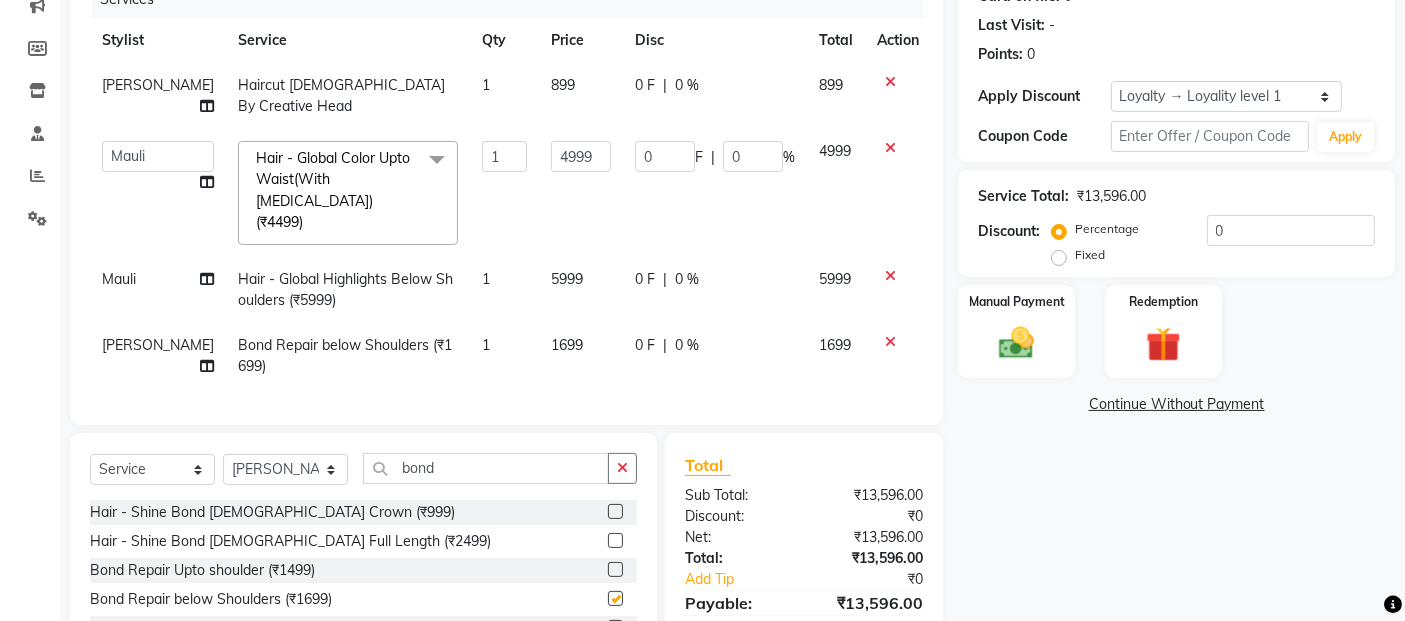 checkbox on "false" 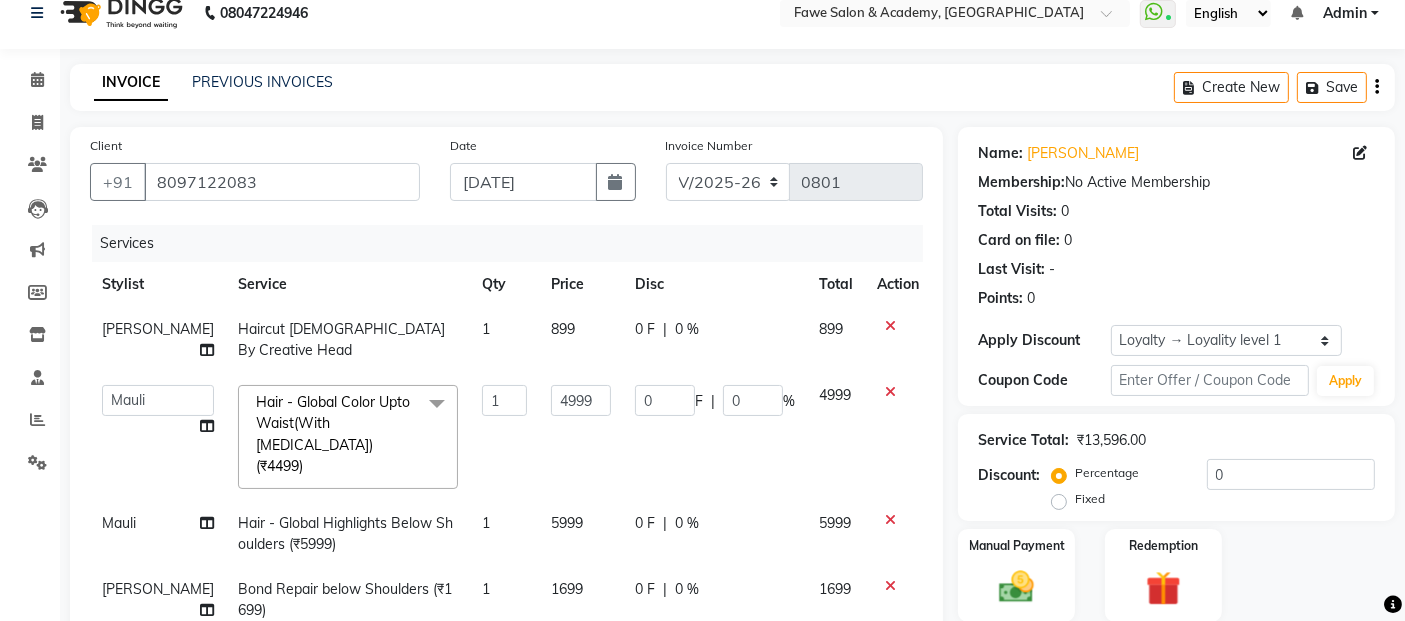 scroll, scrollTop: 0, scrollLeft: 0, axis: both 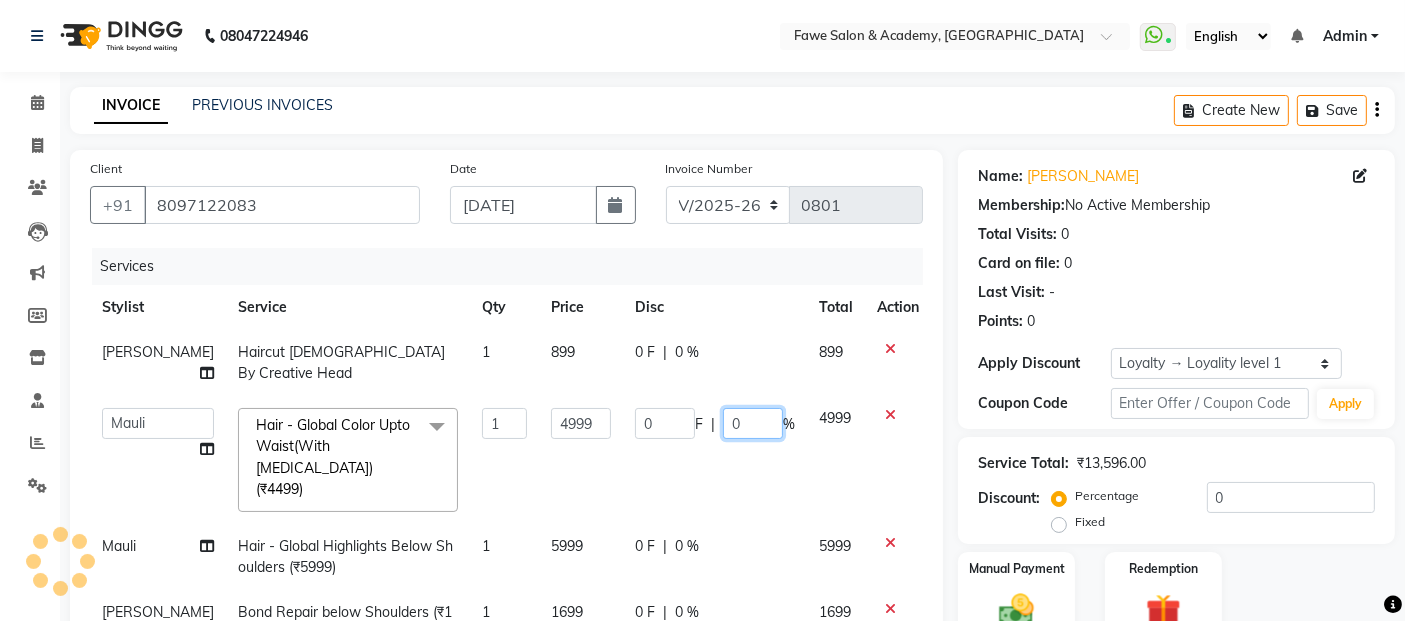 click on "0" 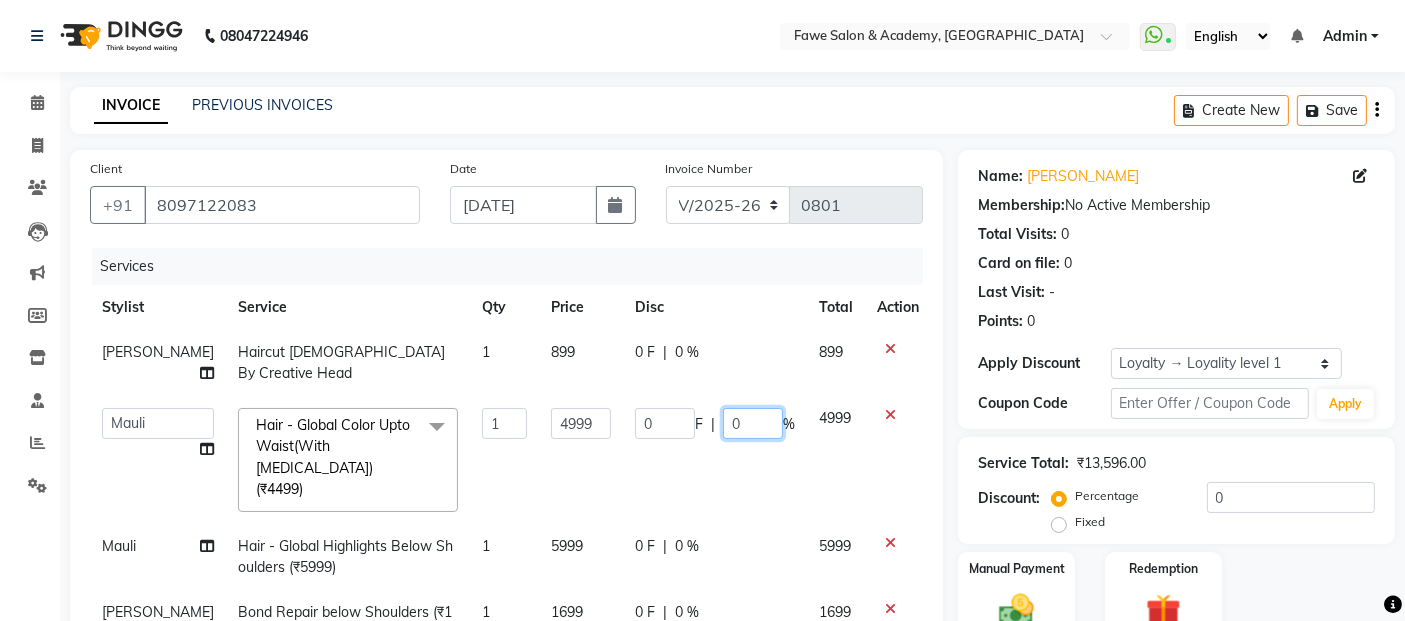 type on "50" 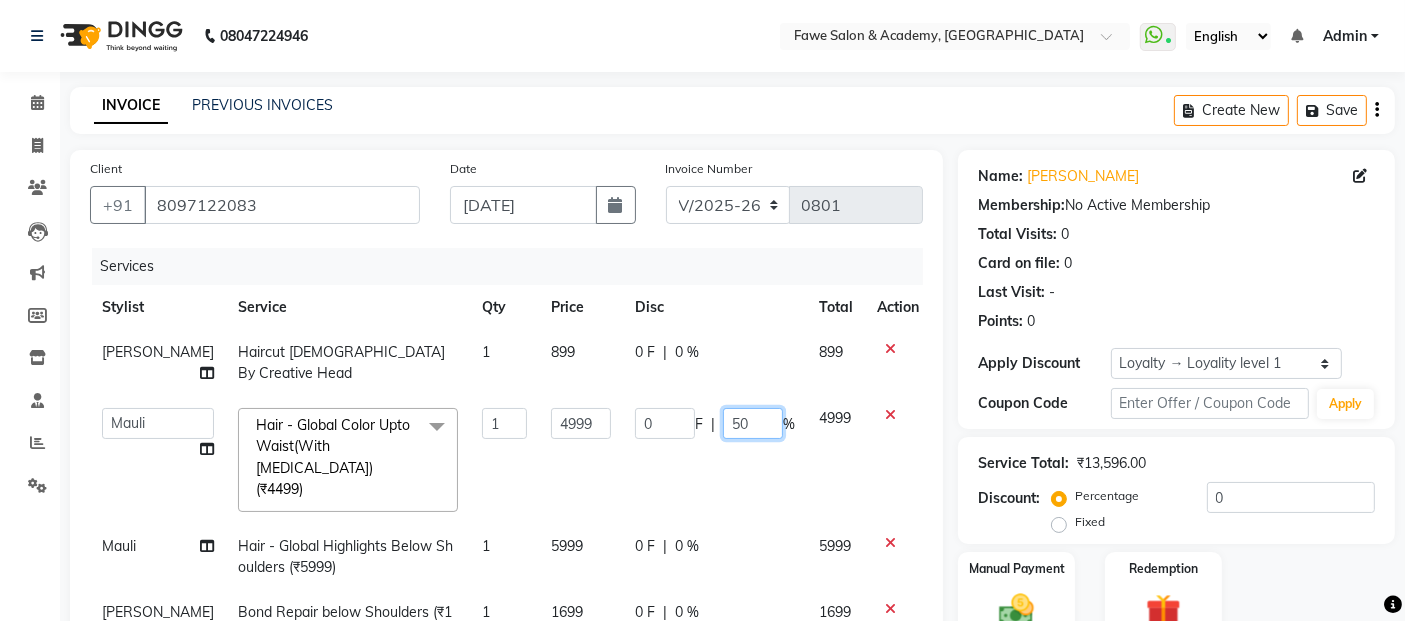click on "50" 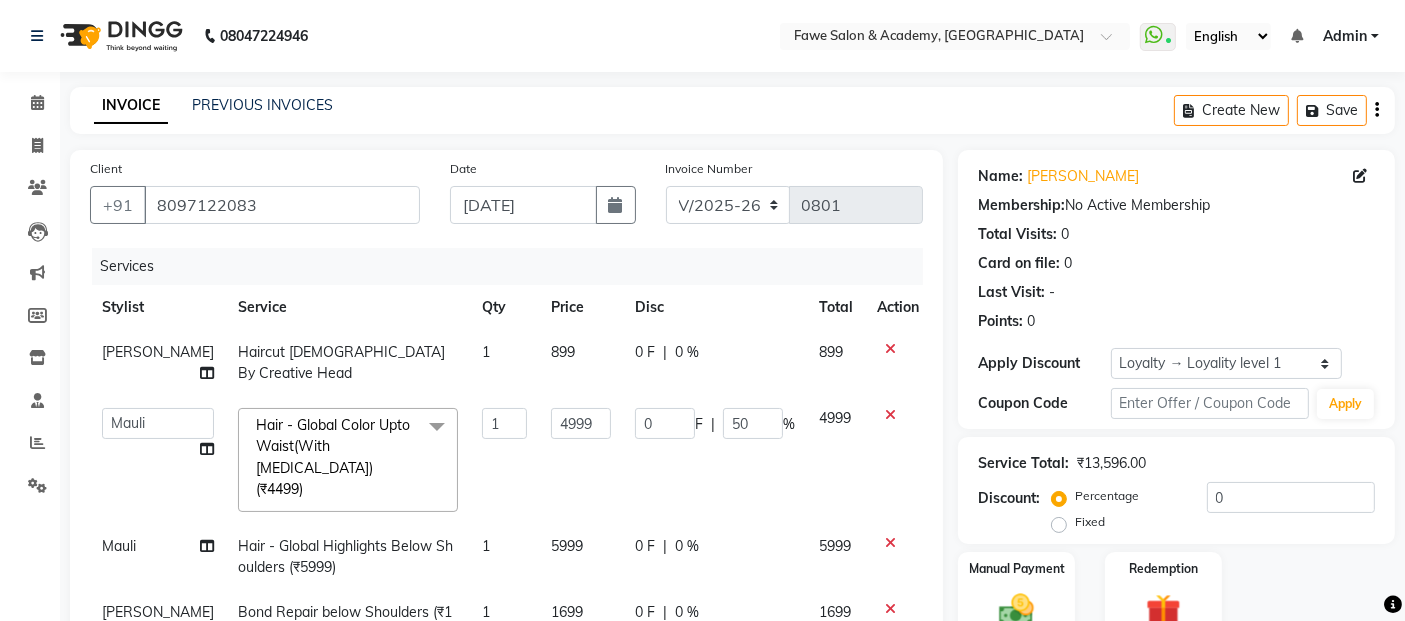 click on "0 F | 50 %" 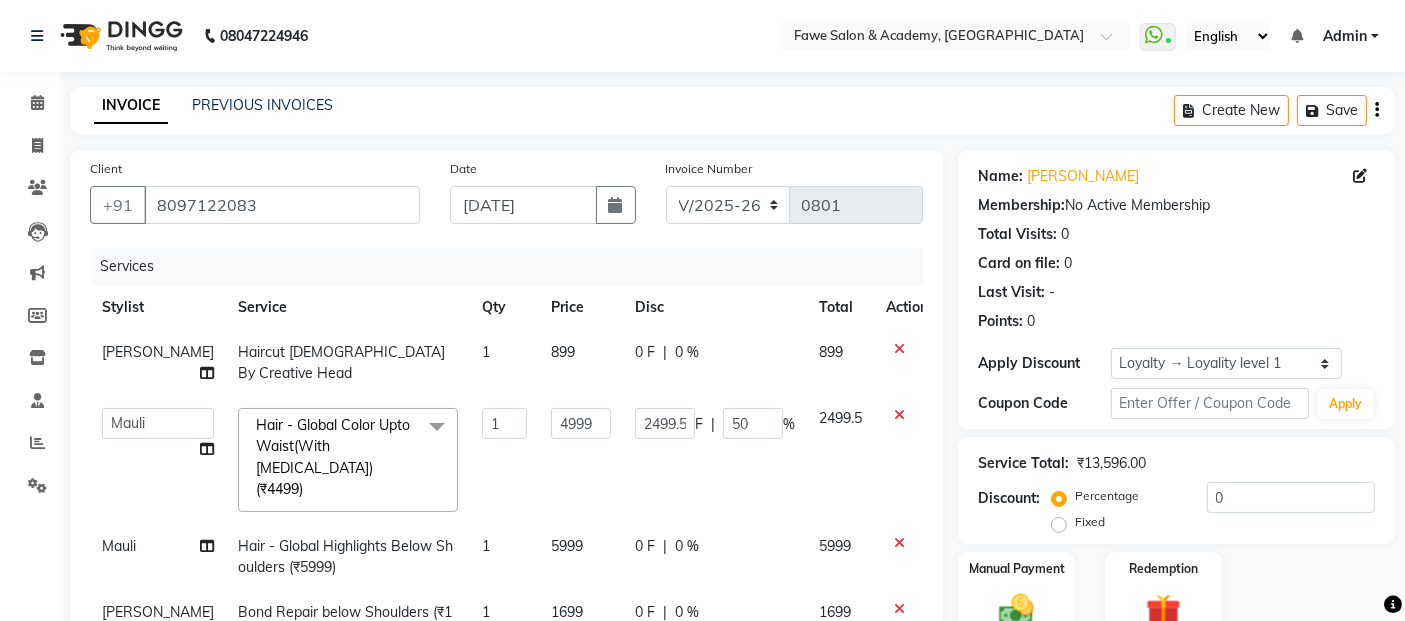click on "|" 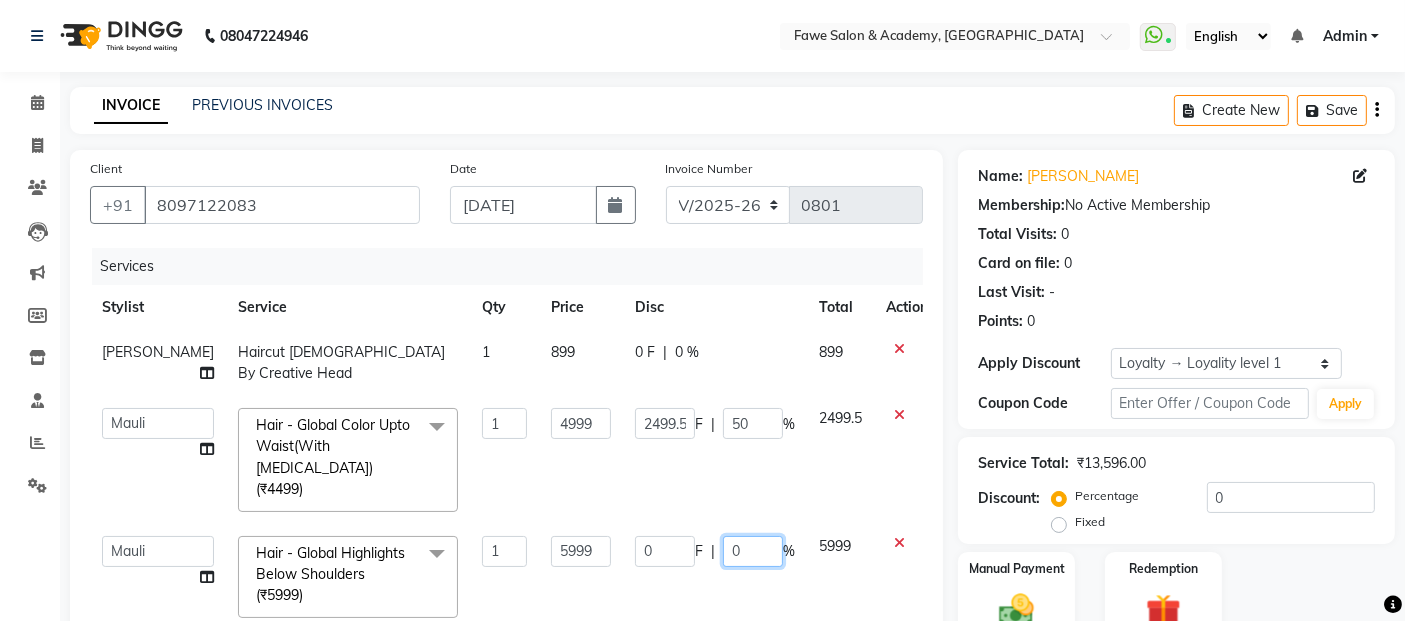 click on "0" 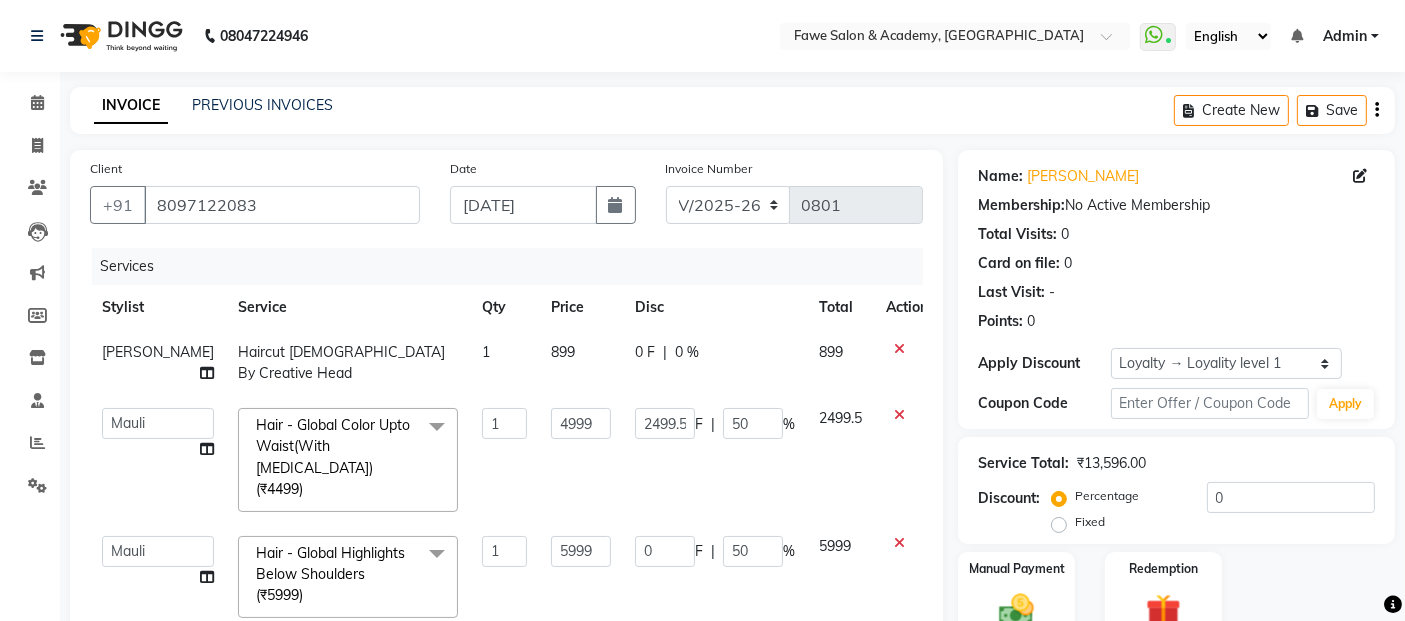 click on "2499.5 F | 50 %" 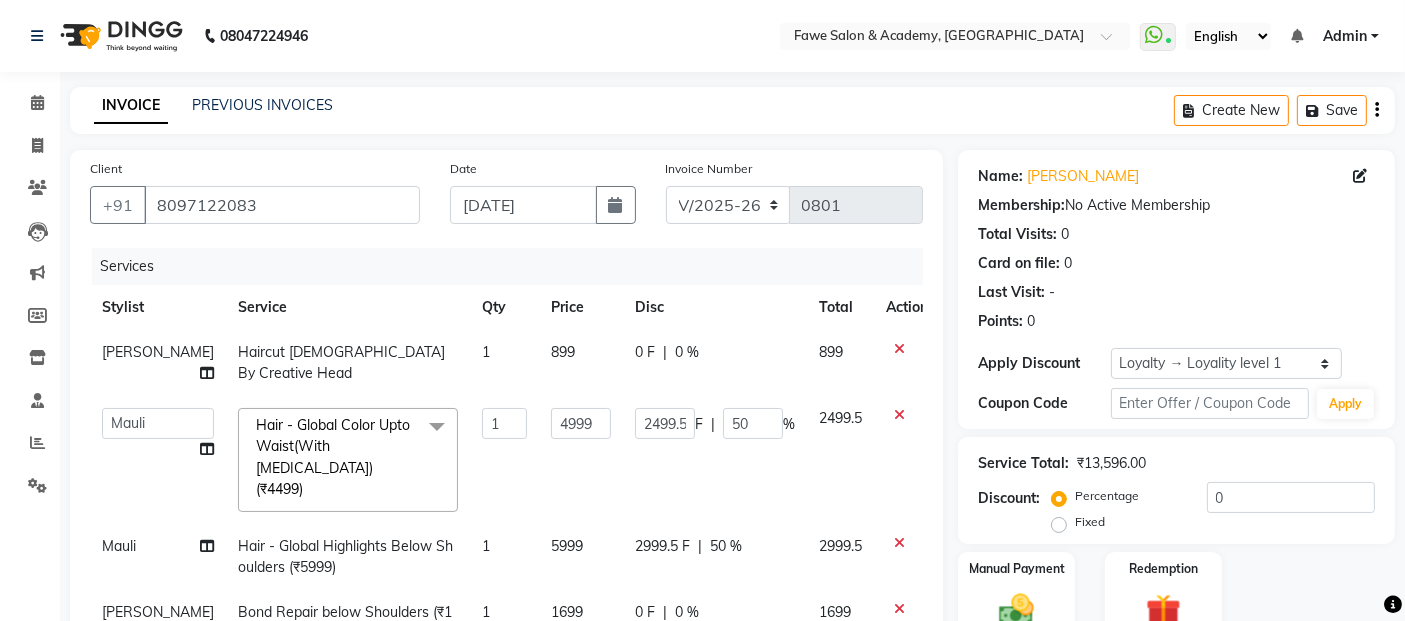 scroll, scrollTop: 354, scrollLeft: 0, axis: vertical 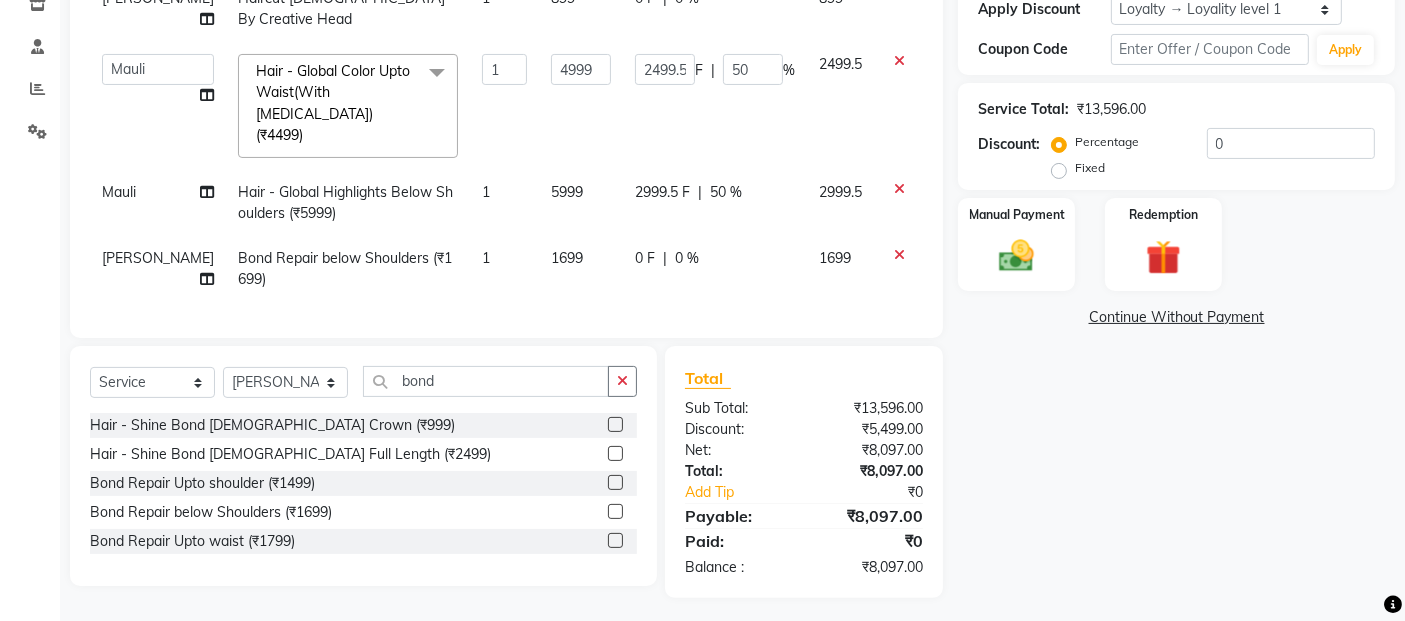 click on "Name: [PERSON_NAME] Membership:  No Active Membership  Total Visits:  0 Card on file:  0 Last Visit:   - Points:   0  Apply Discount Select  Loyalty → Loyality level 1  Coupon Code Apply Service Total:  ₹13,596.00  Discount:  Percentage   Fixed  0 Manual Payment Redemption  Continue Without Payment" 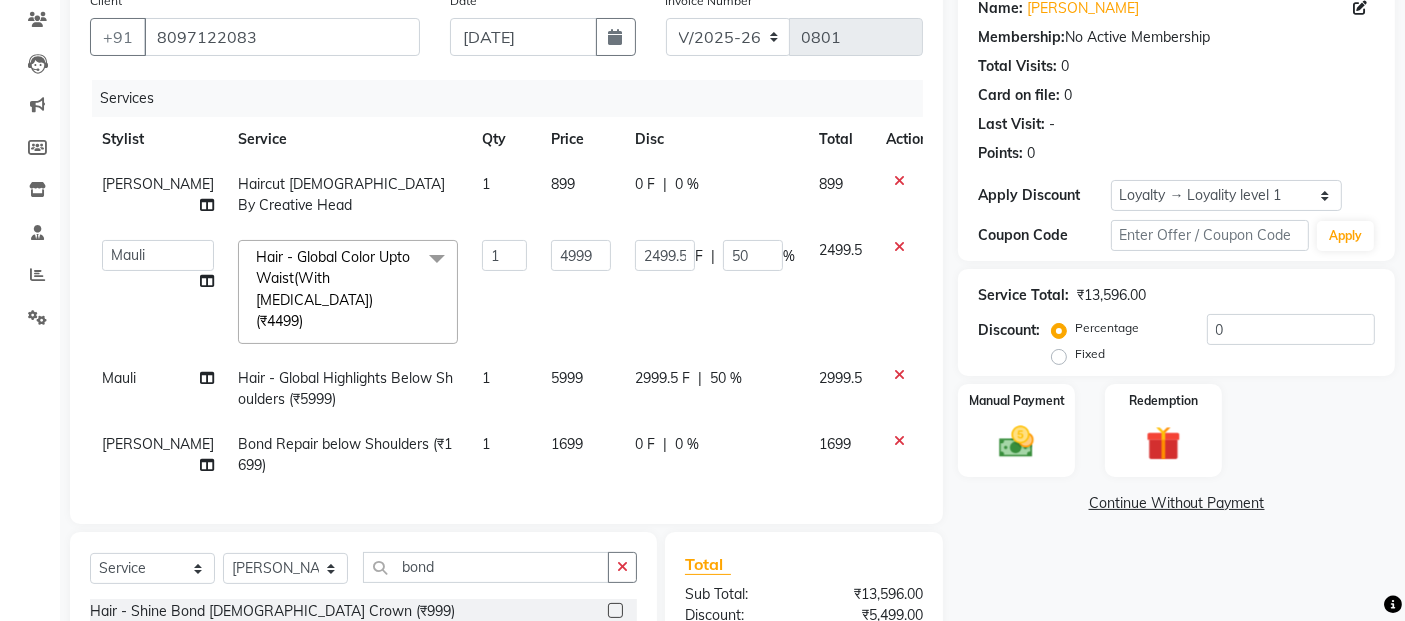 scroll, scrollTop: 354, scrollLeft: 0, axis: vertical 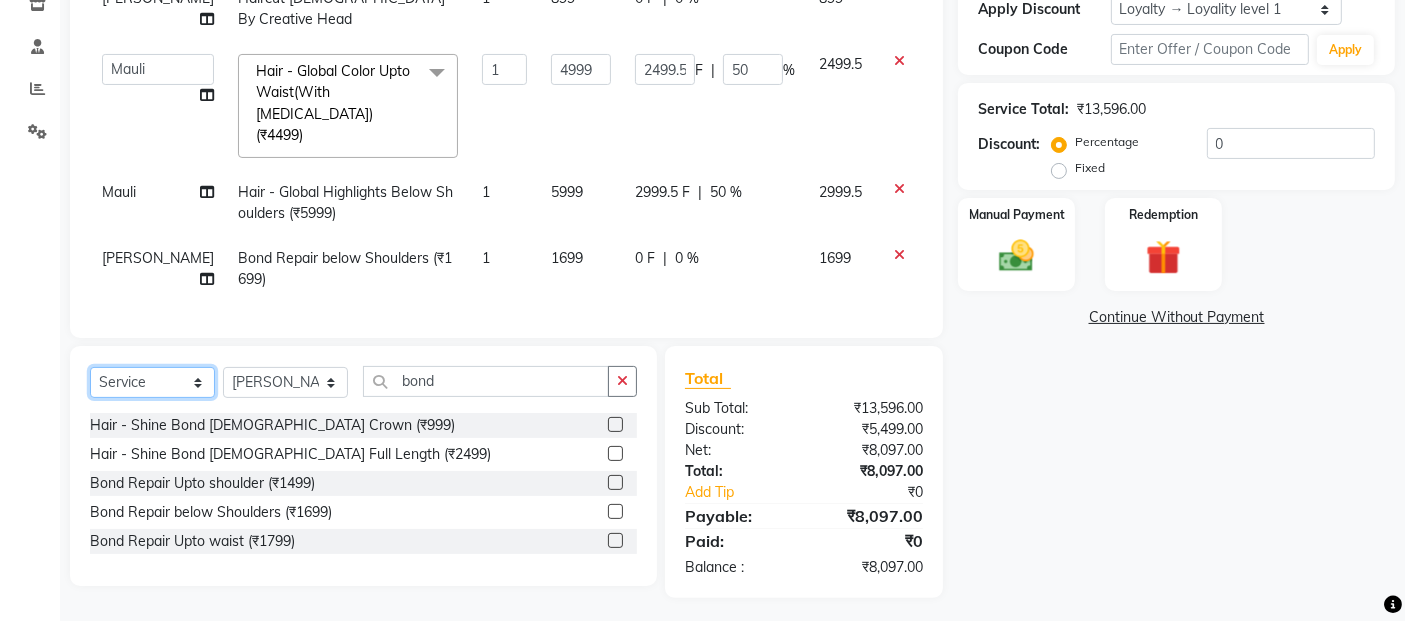 click on "Select  Service  Product  Membership  Package Voucher Prepaid Gift Card" 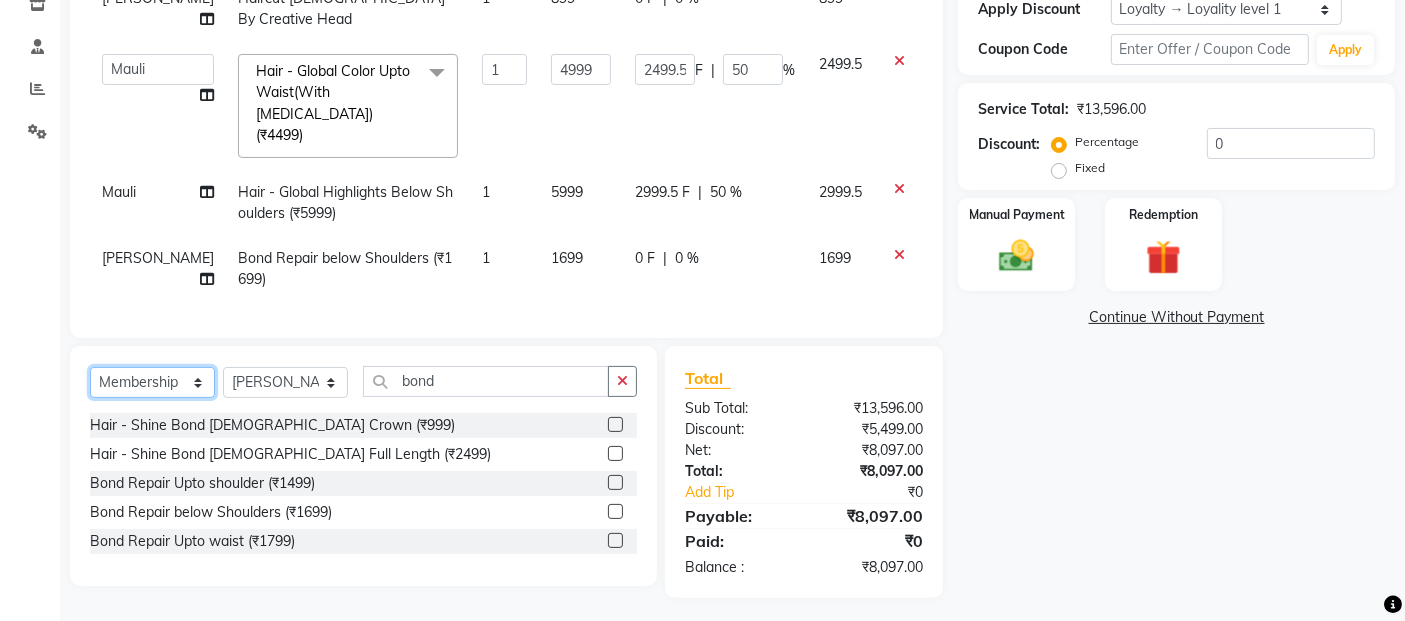 click on "Select  Service  Product  Membership  Package Voucher Prepaid Gift Card" 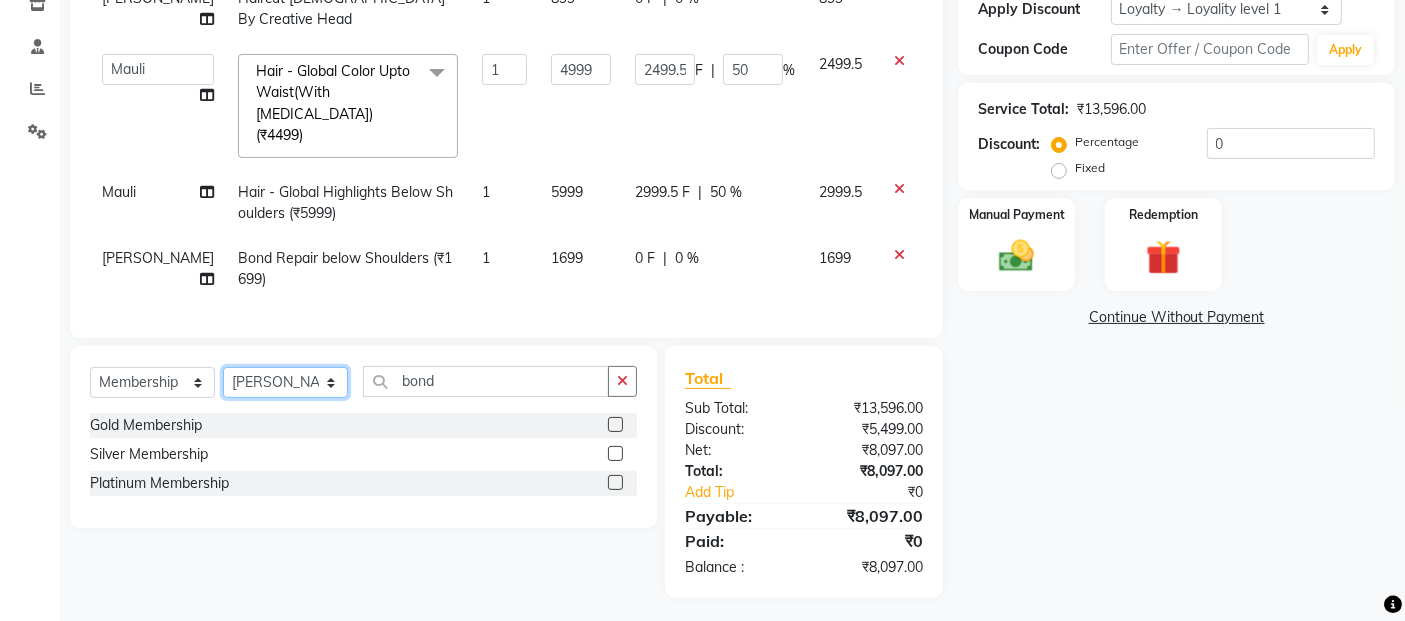 click on "Select Stylist [PERSON_NAME] Chetan [PERSON_NAME] [PERSON_NAME] [PERSON_NAME]" 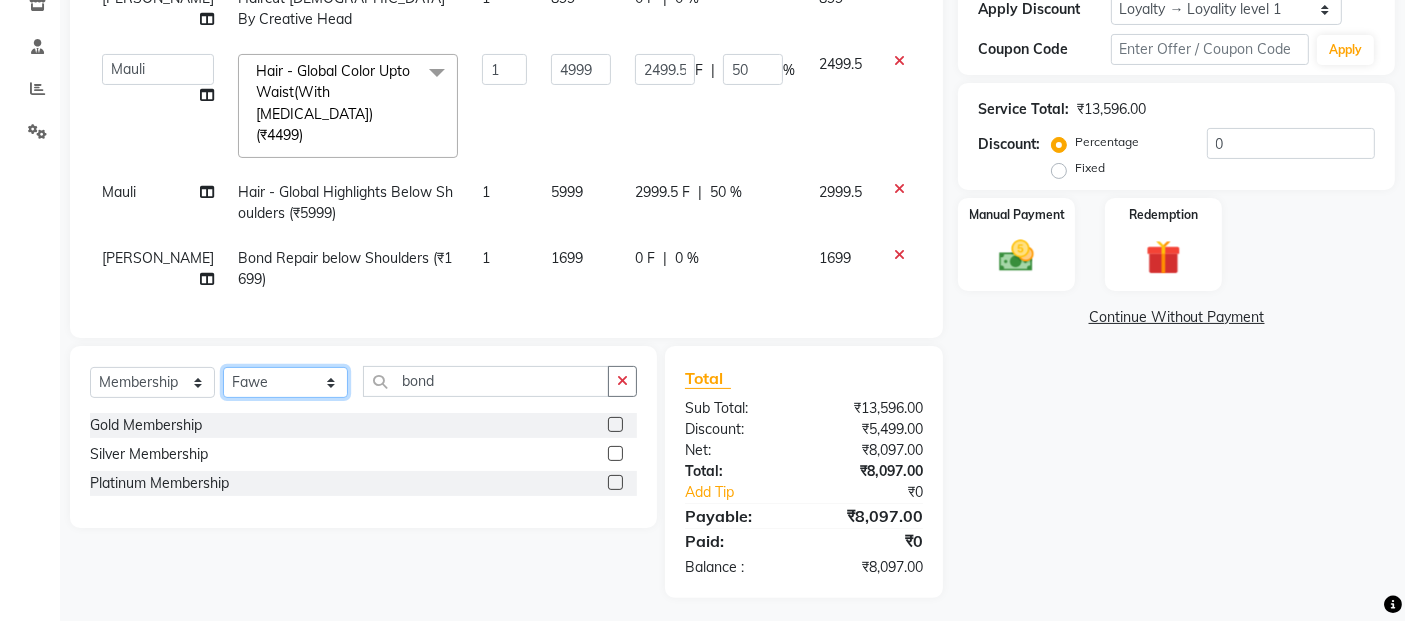 click on "Select Stylist [PERSON_NAME] Chetan [PERSON_NAME] [PERSON_NAME] [PERSON_NAME]" 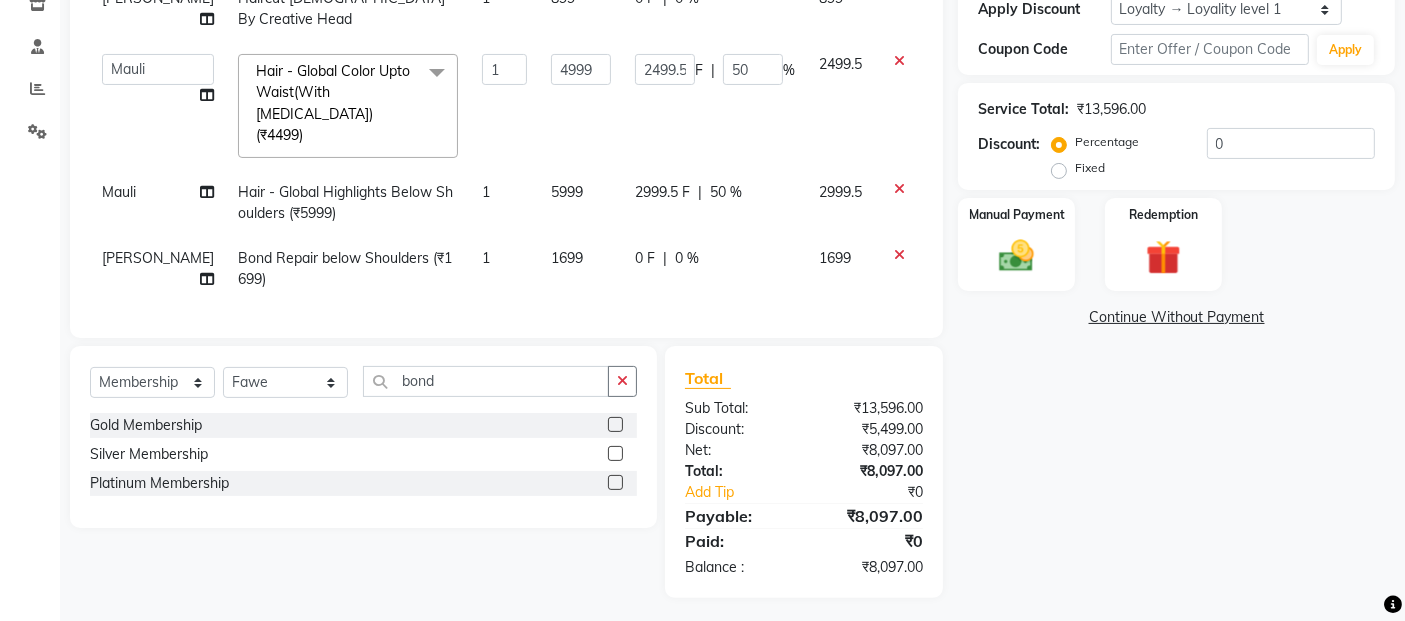 click 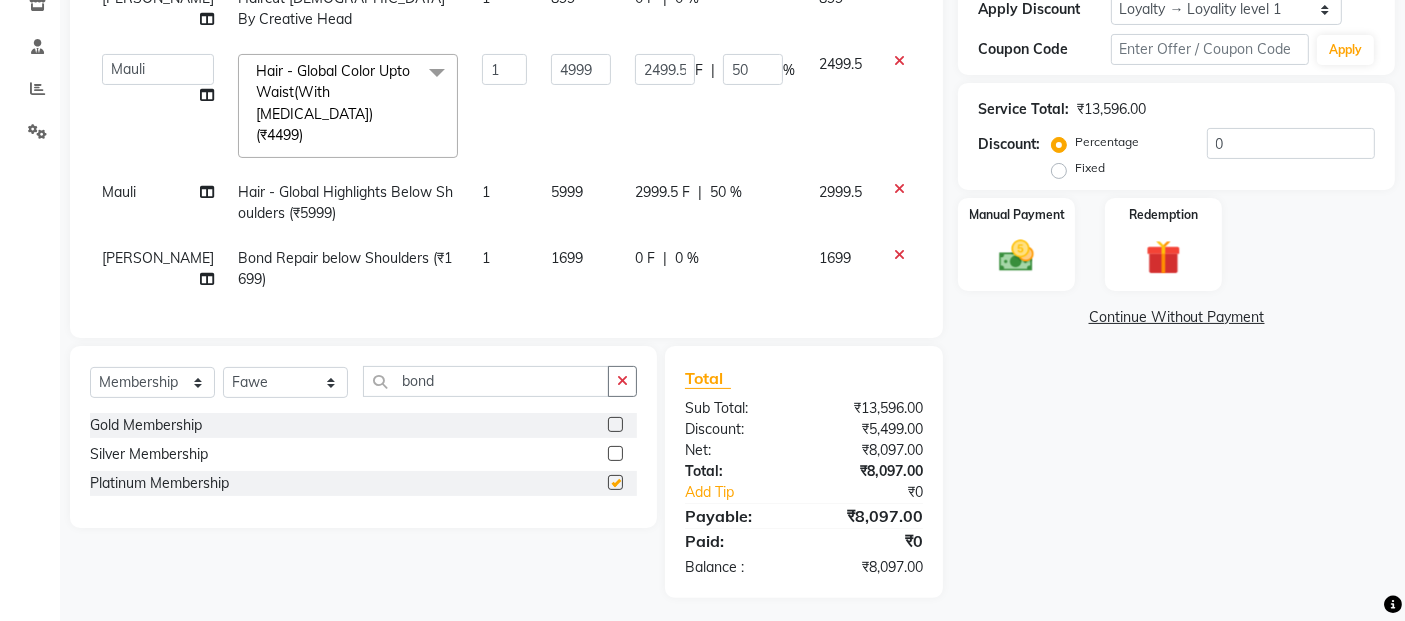 select on "select" 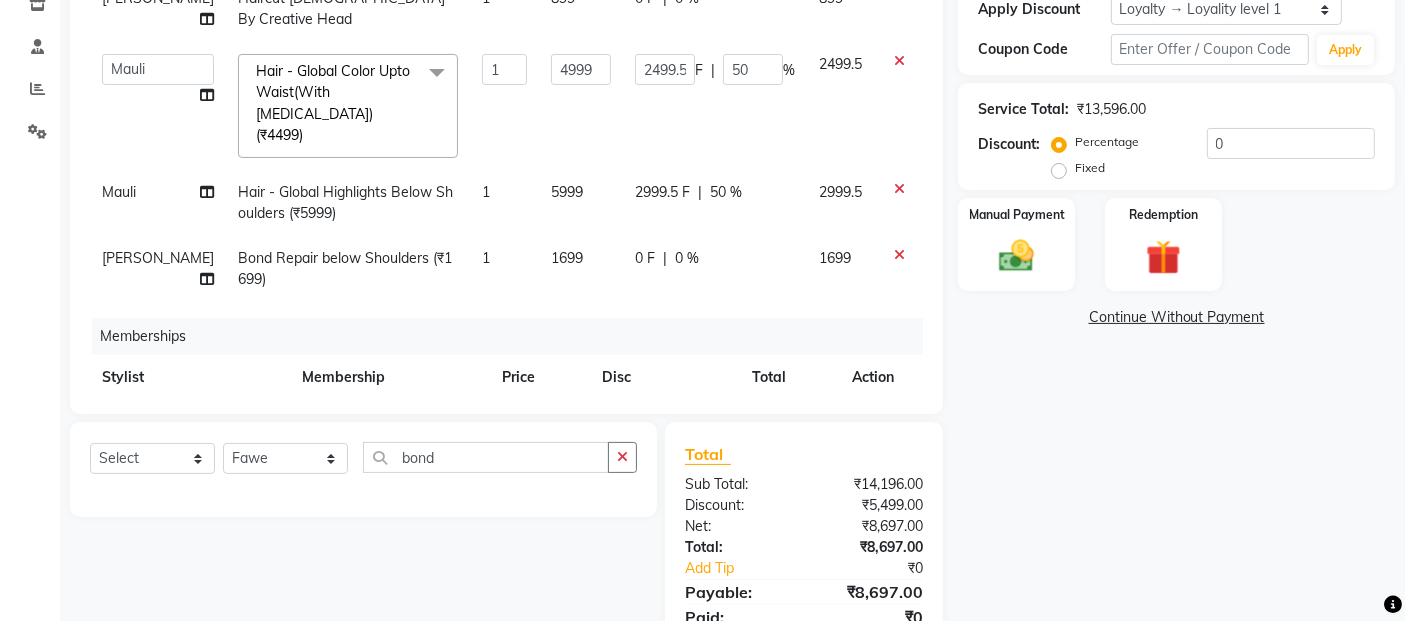click on "0 %" 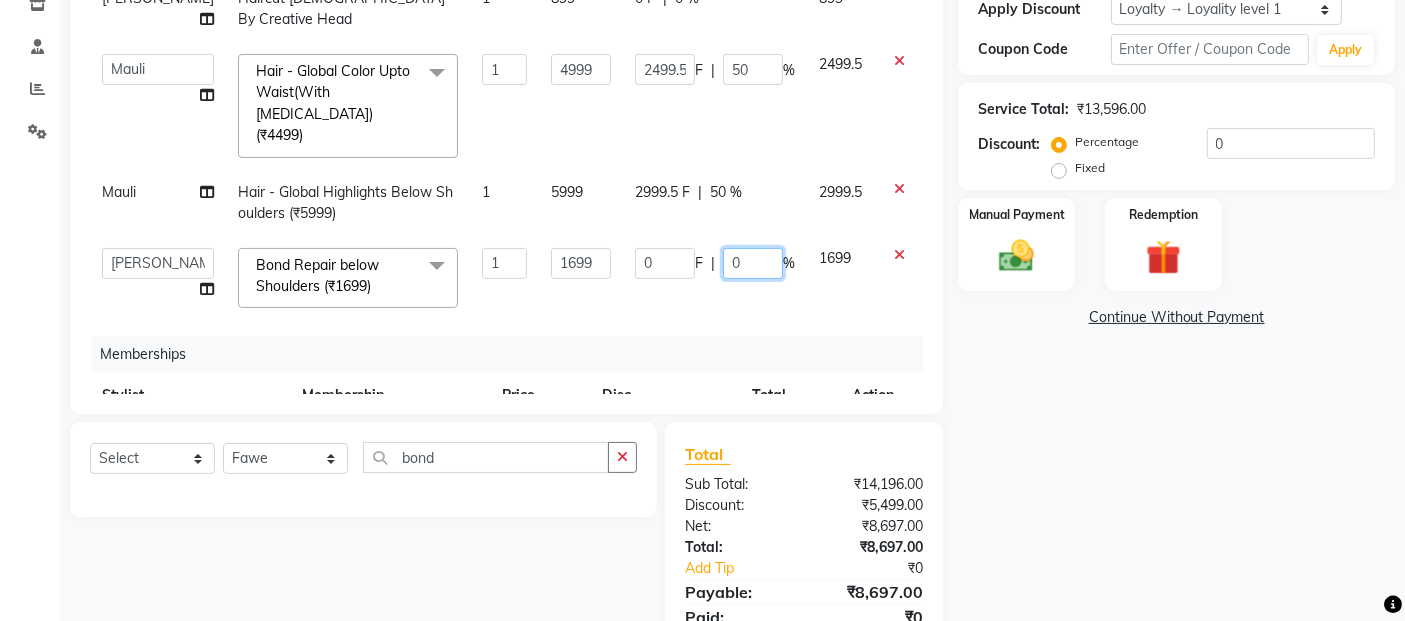 click on "0" 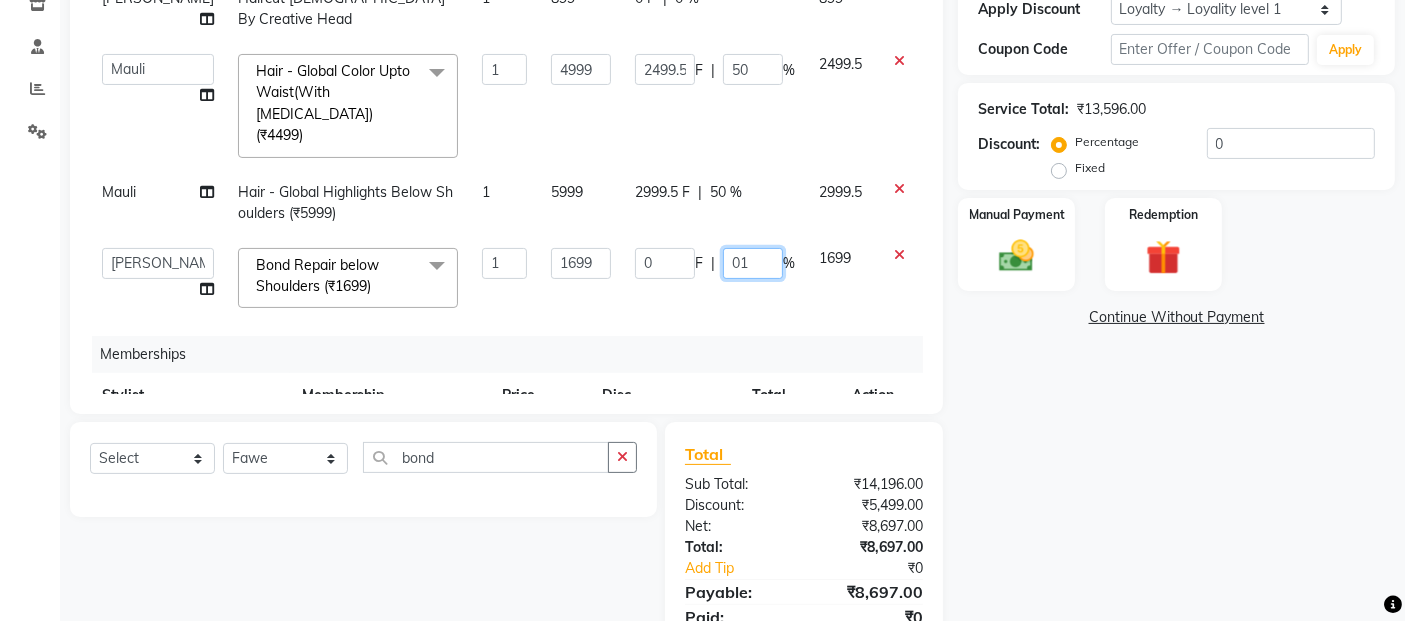 type on "015" 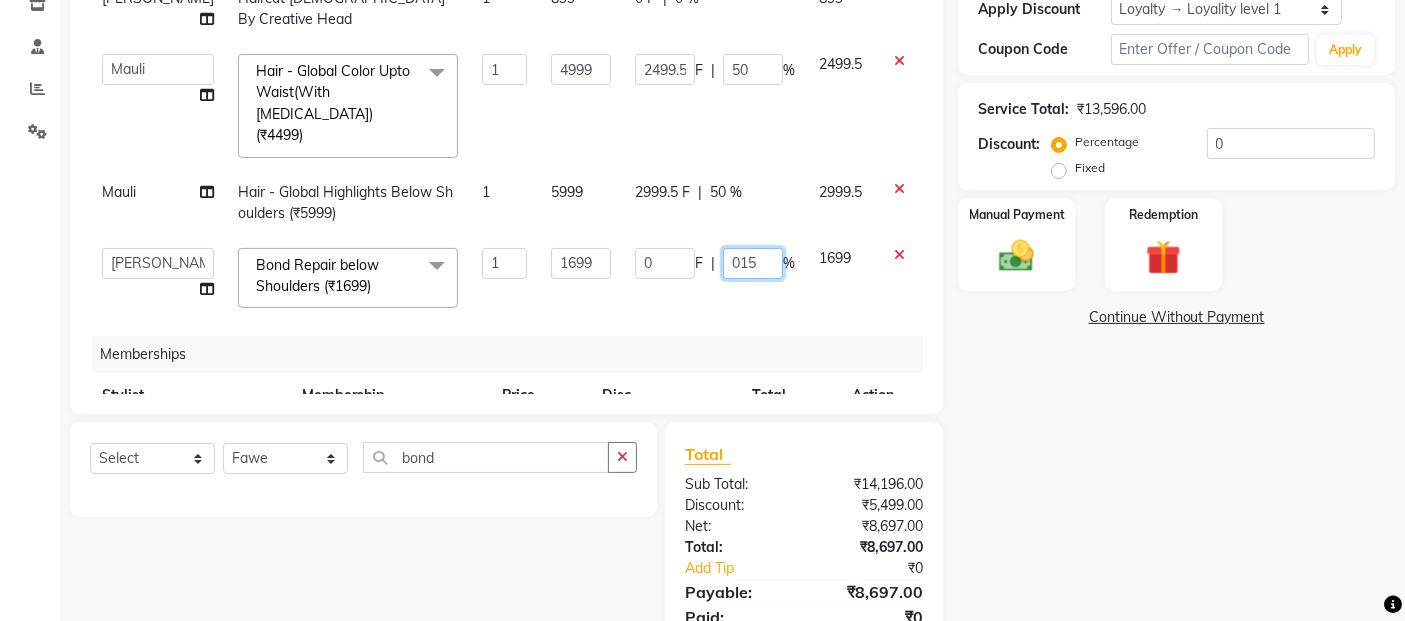 scroll, scrollTop: 0, scrollLeft: 0, axis: both 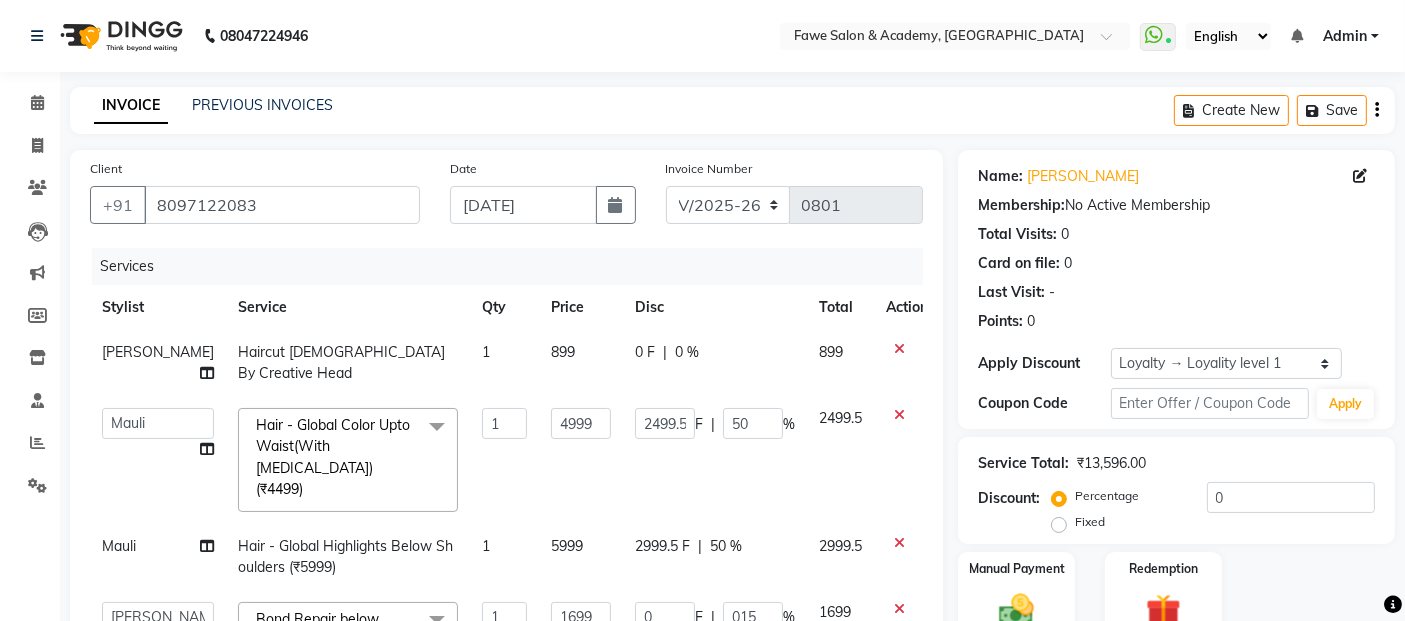 click on "0 %" 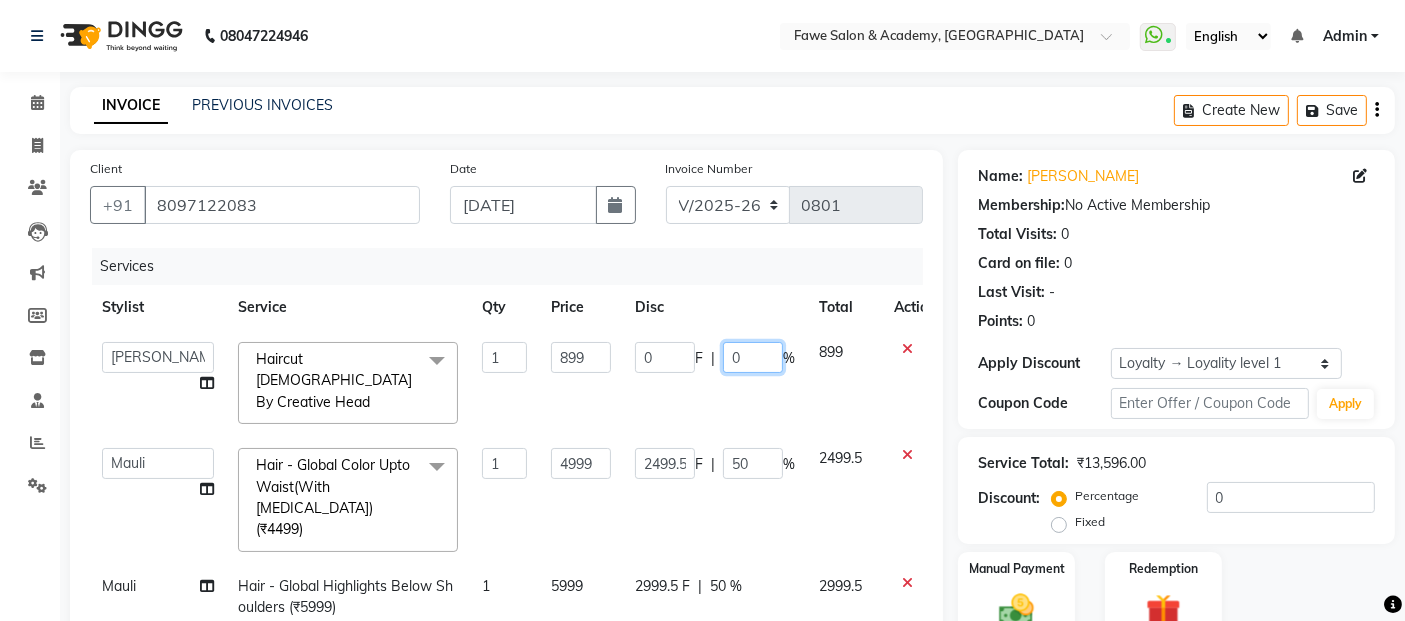 click on "0" 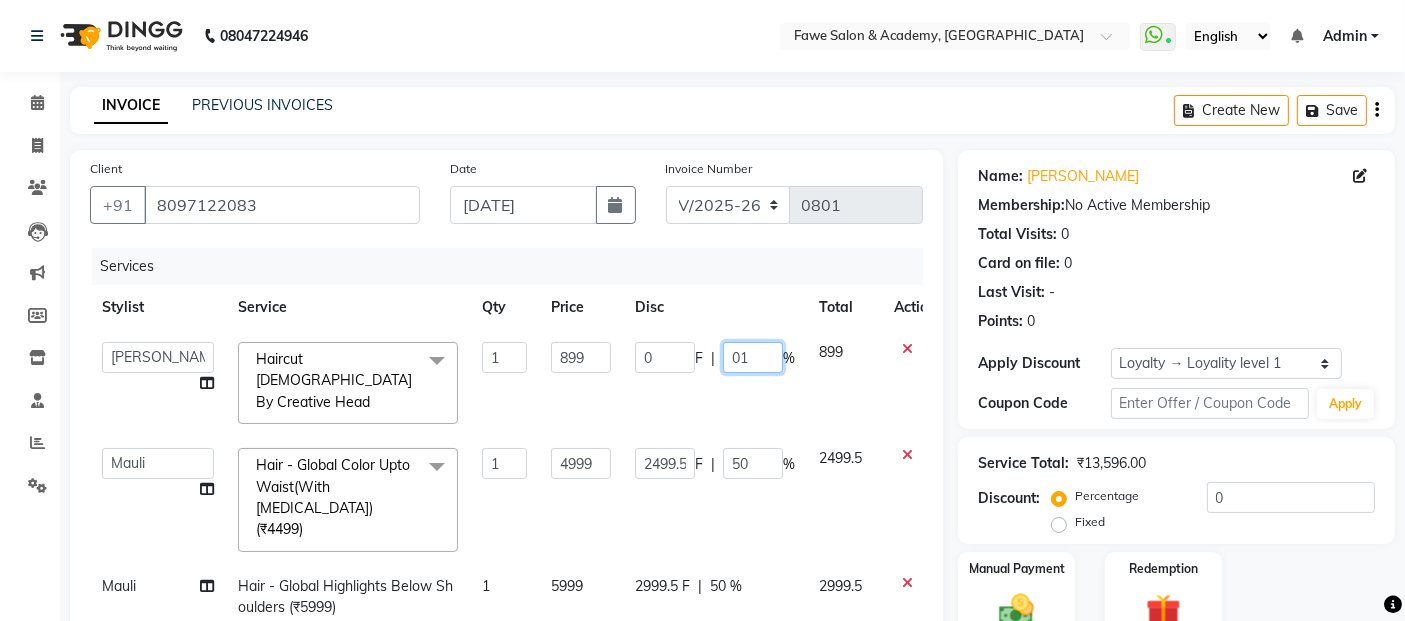 type on "015" 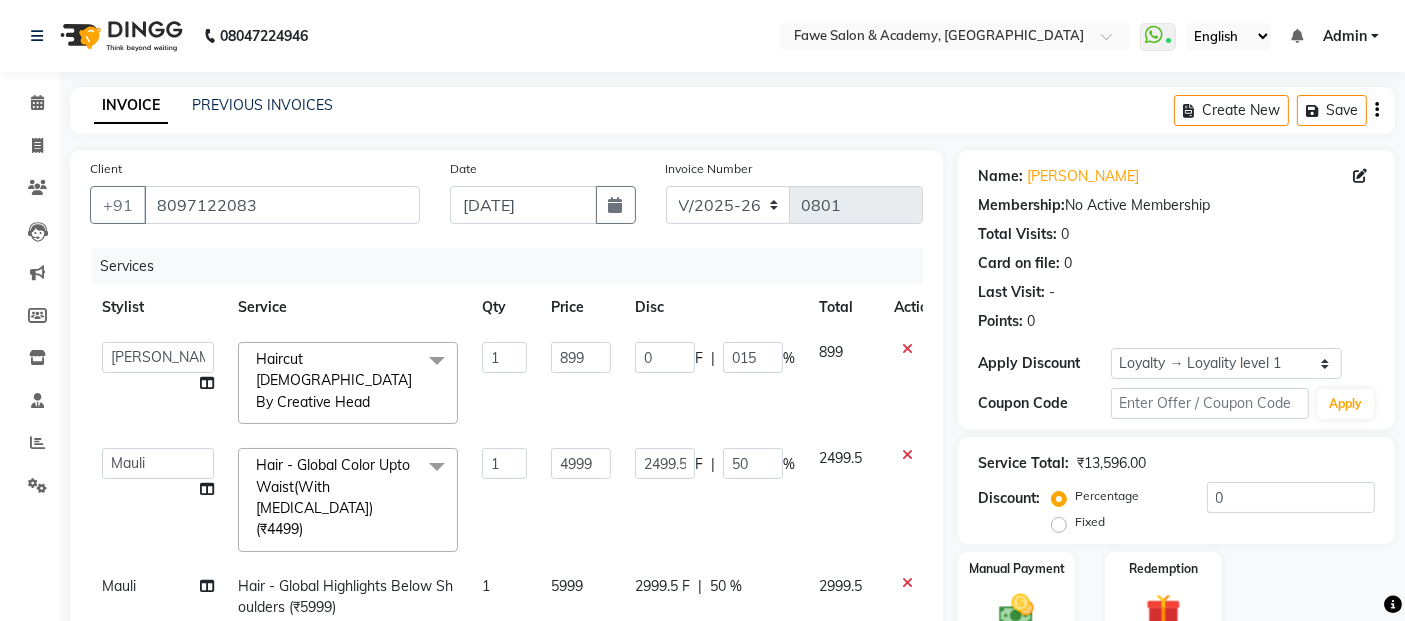 click on "Disc" 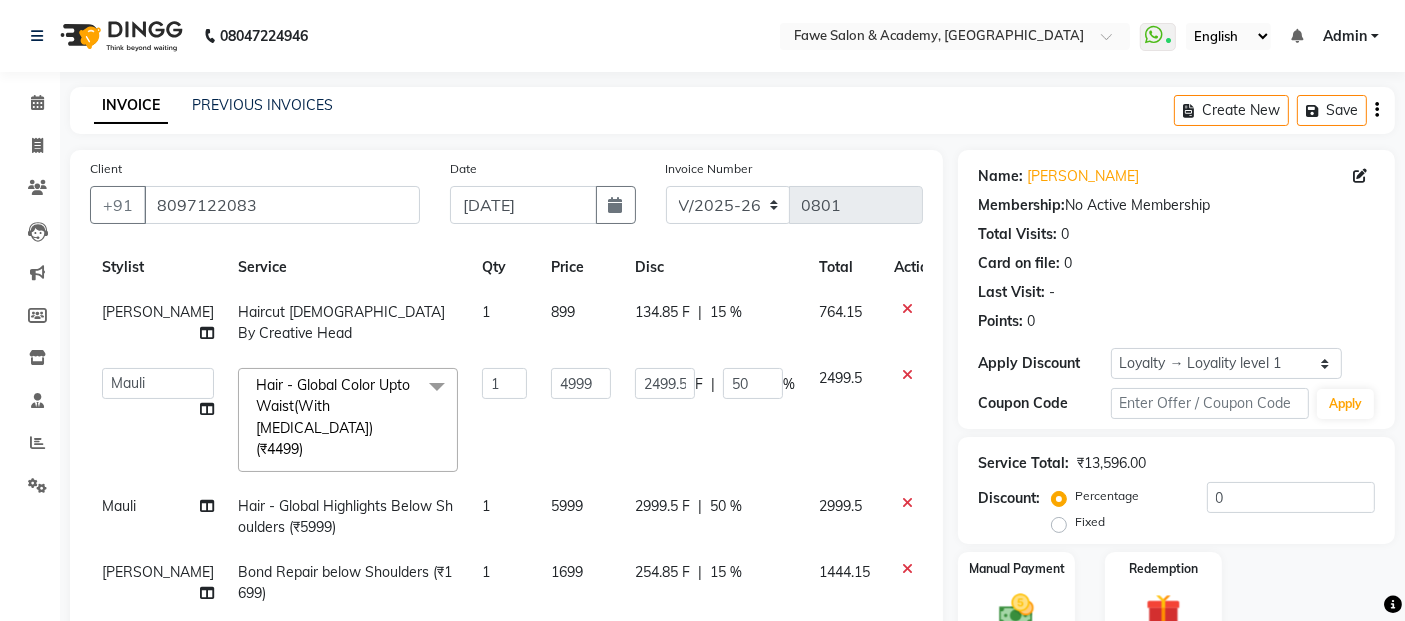 scroll, scrollTop: 61, scrollLeft: 0, axis: vertical 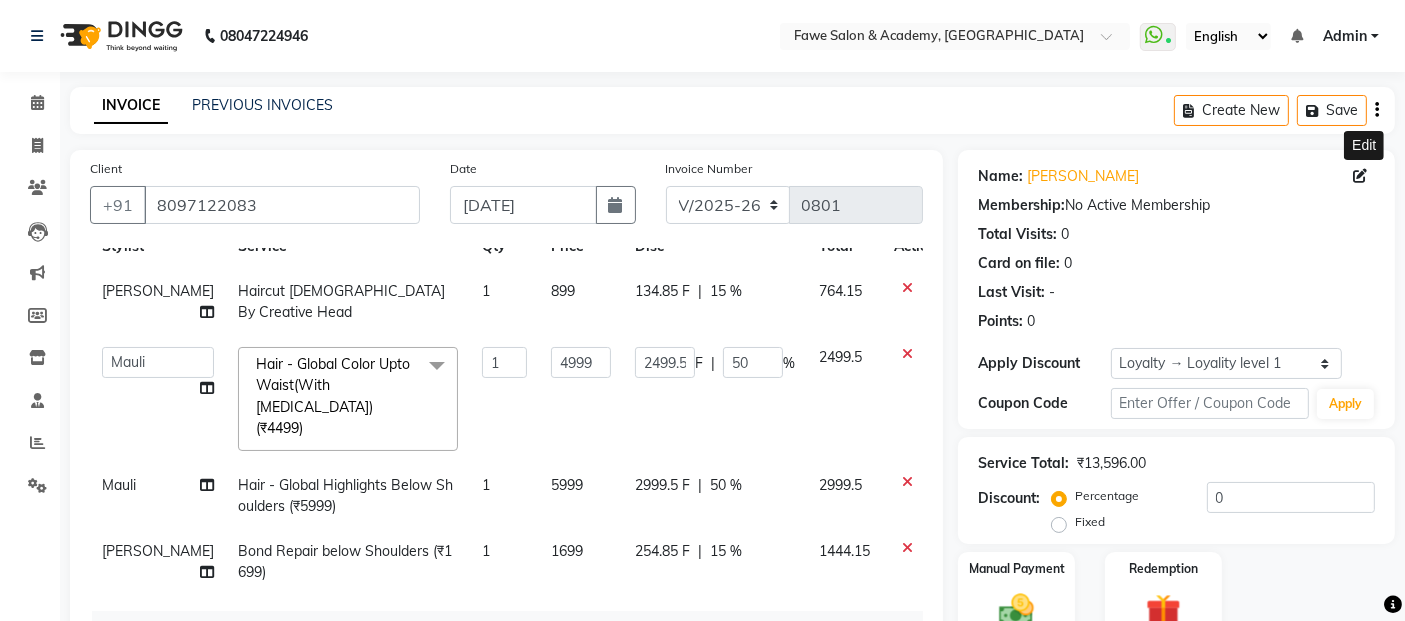 click 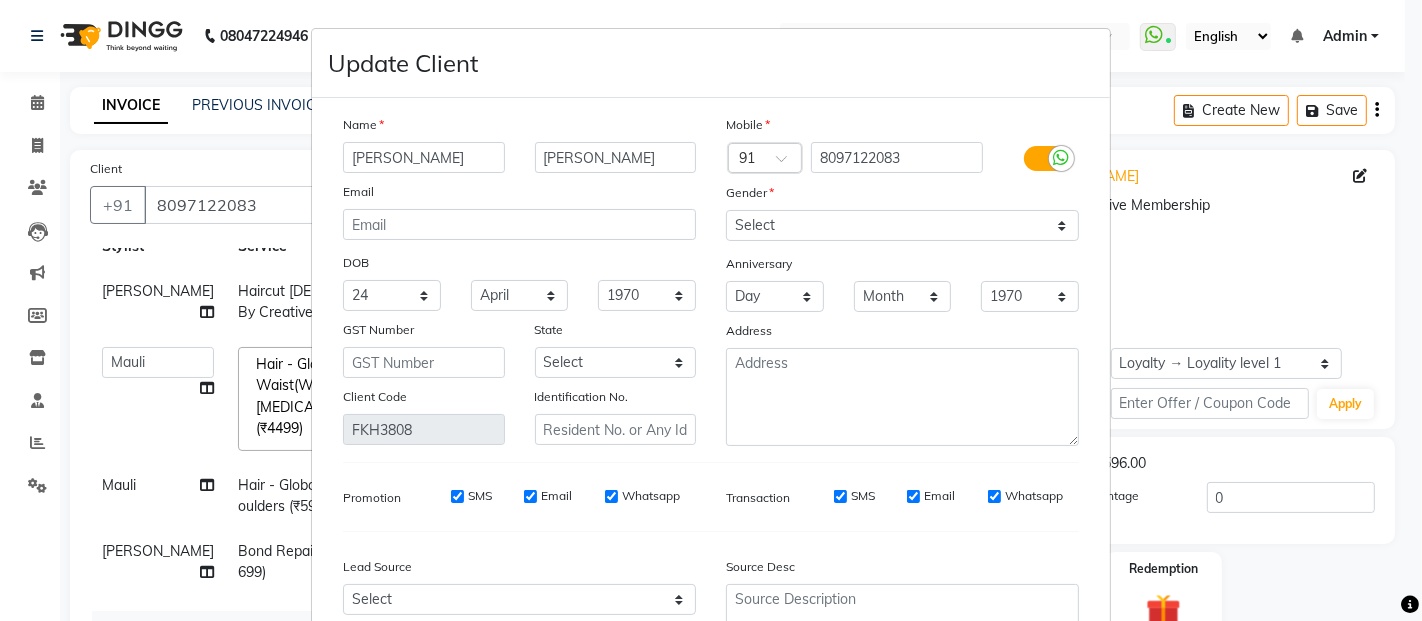 scroll, scrollTop: 18, scrollLeft: 0, axis: vertical 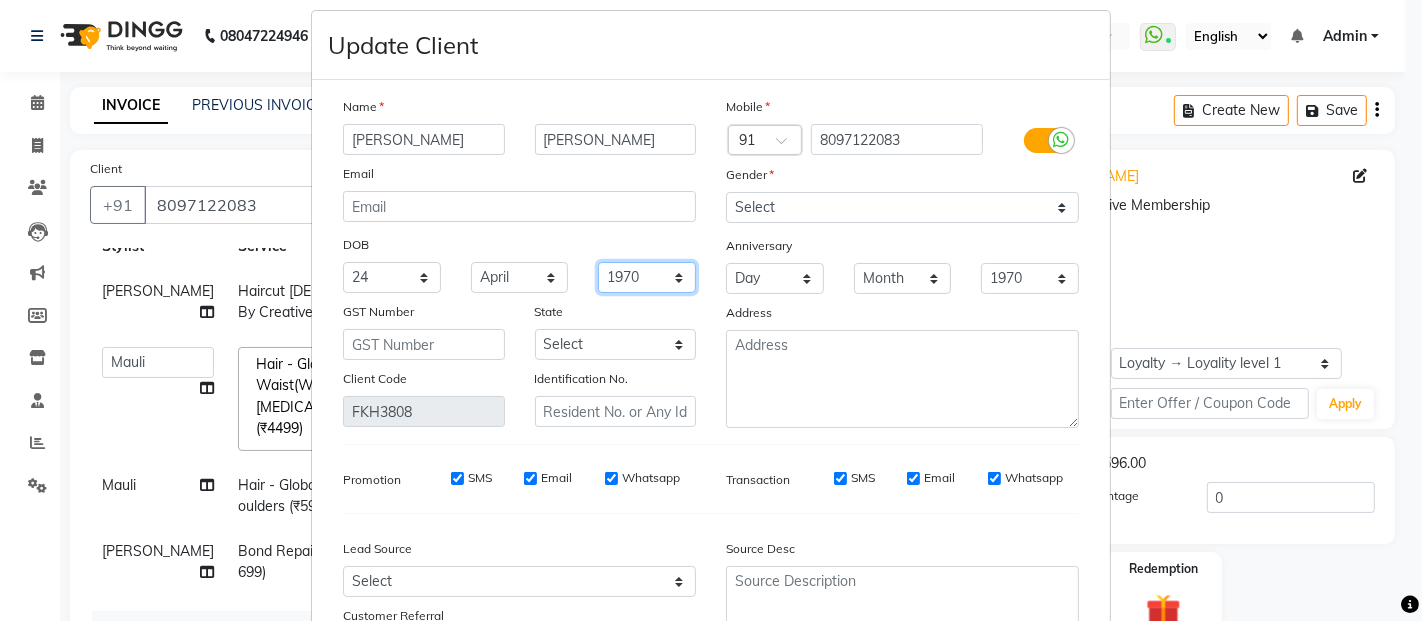 click on "1940 1941 1942 1943 1944 1945 1946 1947 1948 1949 1950 1951 1952 1953 1954 1955 1956 1957 1958 1959 1960 1961 1962 1963 1964 1965 1966 1967 1968 1969 1970 1971 1972 1973 1974 1975 1976 1977 1978 1979 1980 1981 1982 1983 1984 1985 1986 1987 1988 1989 1990 1991 1992 1993 1994 1995 1996 1997 1998 1999 2000 2001 2002 2003 2004 2005 2006 2007 2008 2009 2010 2011 2012 2013 2014 2015 2016 2017 2018 2019 2020 2021 2022 2023 2024" at bounding box center (647, 277) 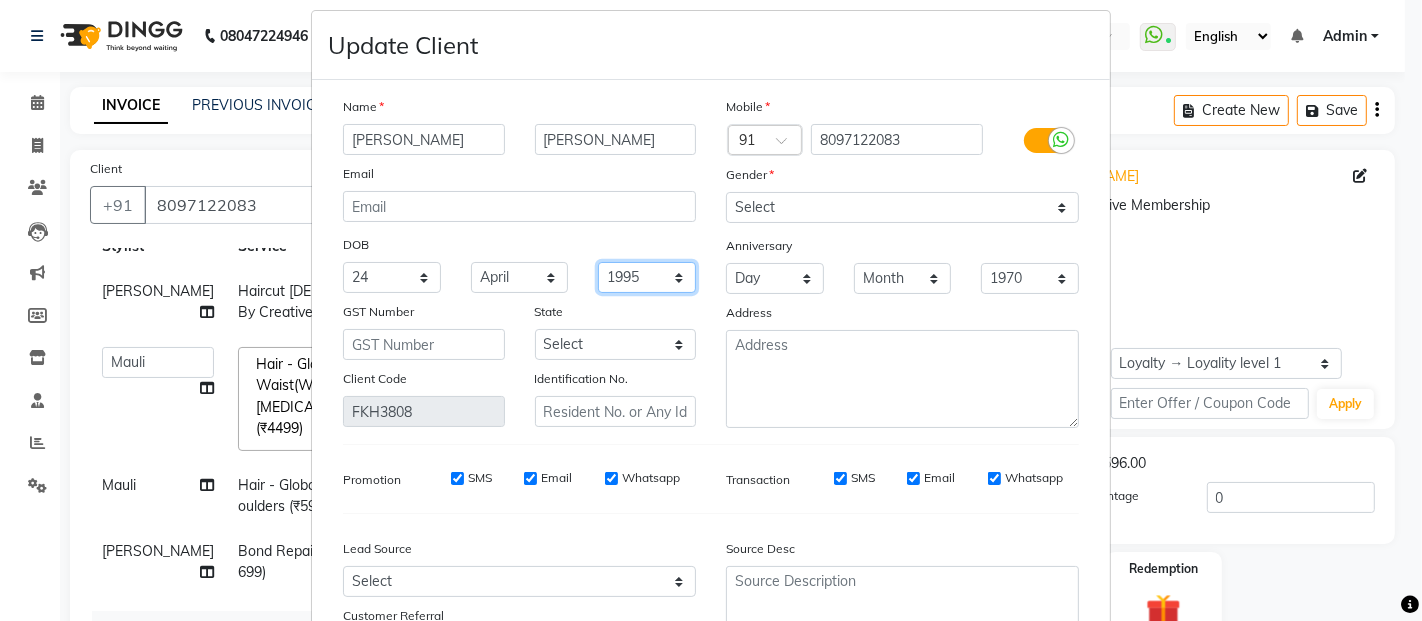 click on "1940 1941 1942 1943 1944 1945 1946 1947 1948 1949 1950 1951 1952 1953 1954 1955 1956 1957 1958 1959 1960 1961 1962 1963 1964 1965 1966 1967 1968 1969 1970 1971 1972 1973 1974 1975 1976 1977 1978 1979 1980 1981 1982 1983 1984 1985 1986 1987 1988 1989 1990 1991 1992 1993 1994 1995 1996 1997 1998 1999 2000 2001 2002 2003 2004 2005 2006 2007 2008 2009 2010 2011 2012 2013 2014 2015 2016 2017 2018 2019 2020 2021 2022 2023 2024" at bounding box center [647, 277] 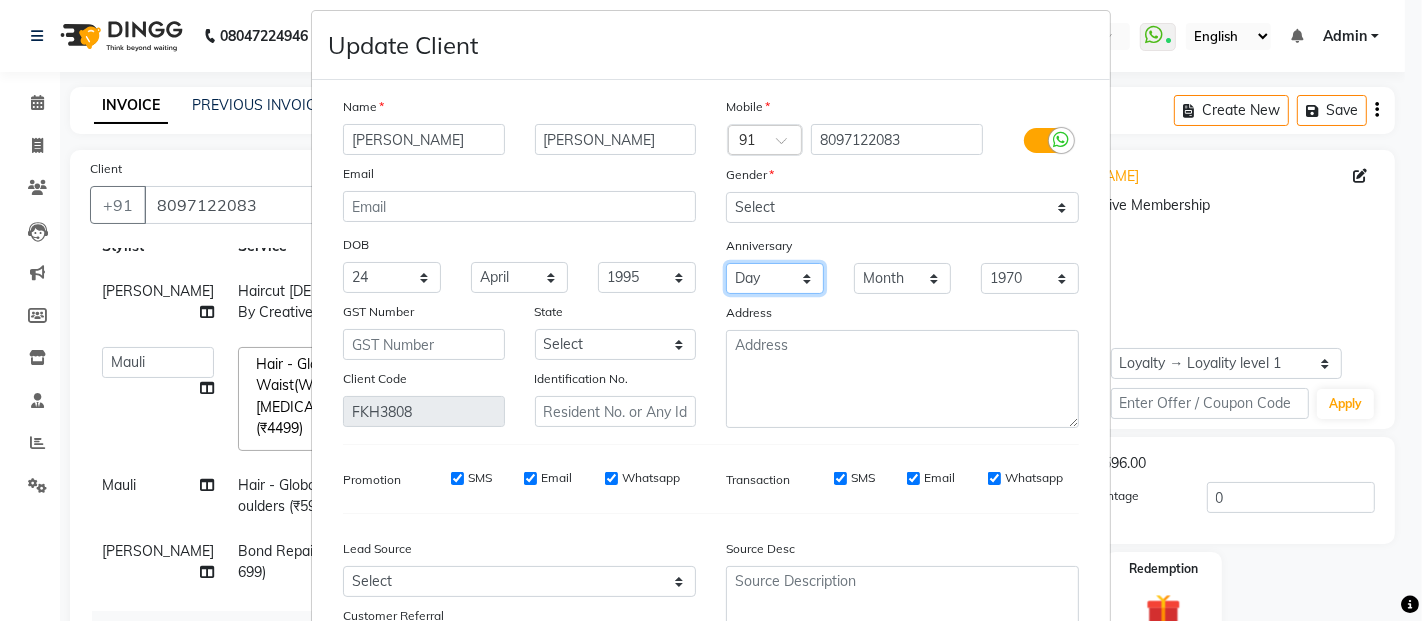 click on "Day 01 02 03 04 05 06 07 08 09 10 11 12 13 14 15 16 17 18 19 20 21 22 23 24 25 26 27 28 29 30 31" at bounding box center (775, 278) 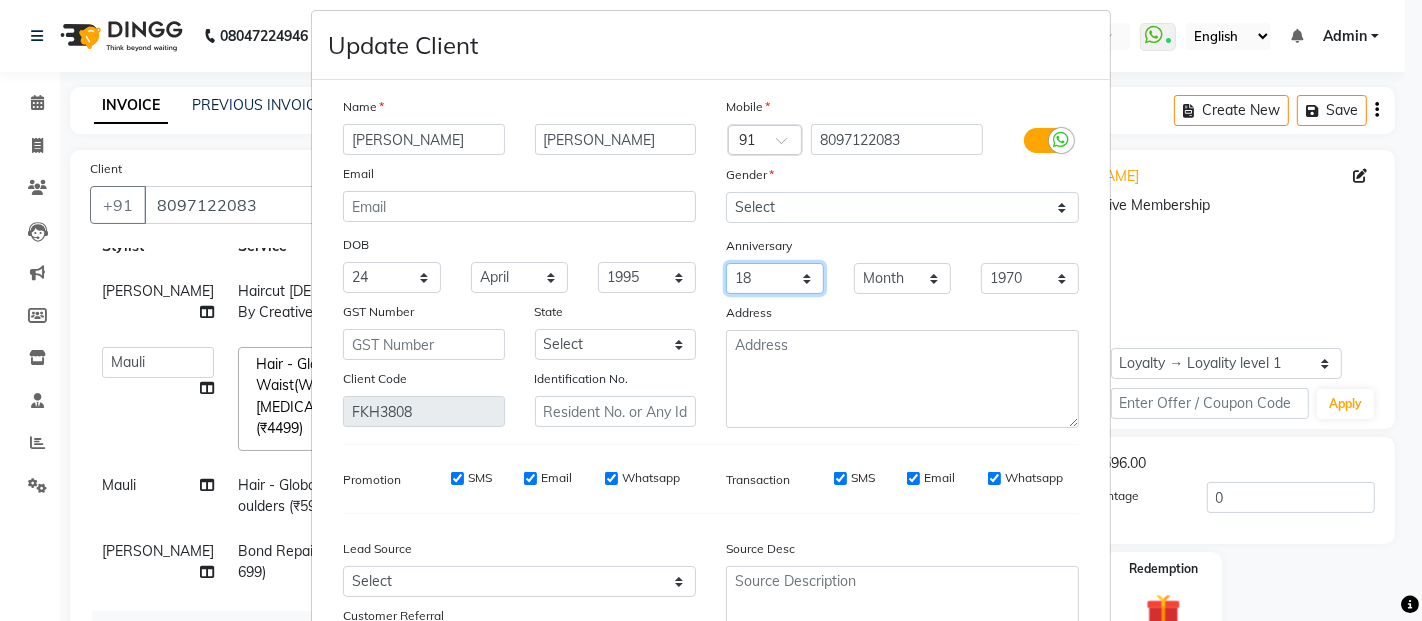 click on "Day 01 02 03 04 05 06 07 08 09 10 11 12 13 14 15 16 17 18 19 20 21 22 23 24 25 26 27 28 29 30 31" at bounding box center [775, 278] 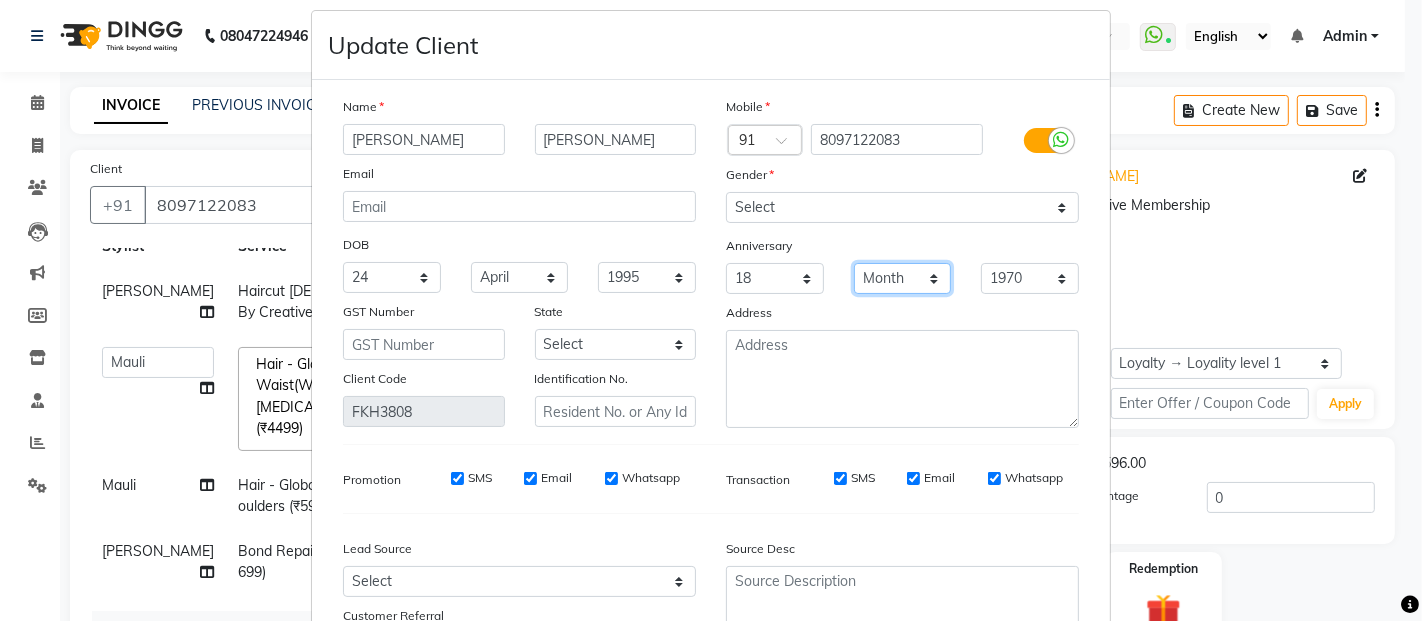 click on "Month January February March April May June July August September October November December" at bounding box center [903, 278] 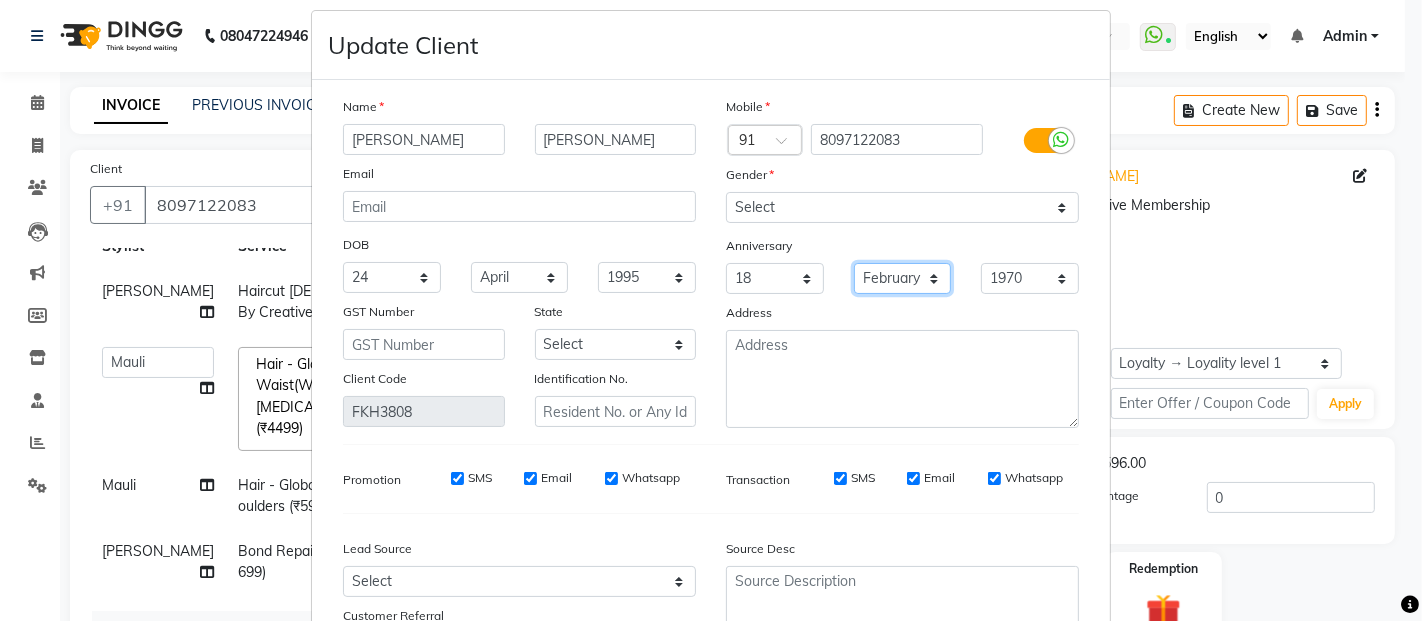 click on "Month January February March April May June July August September October November December" at bounding box center (903, 278) 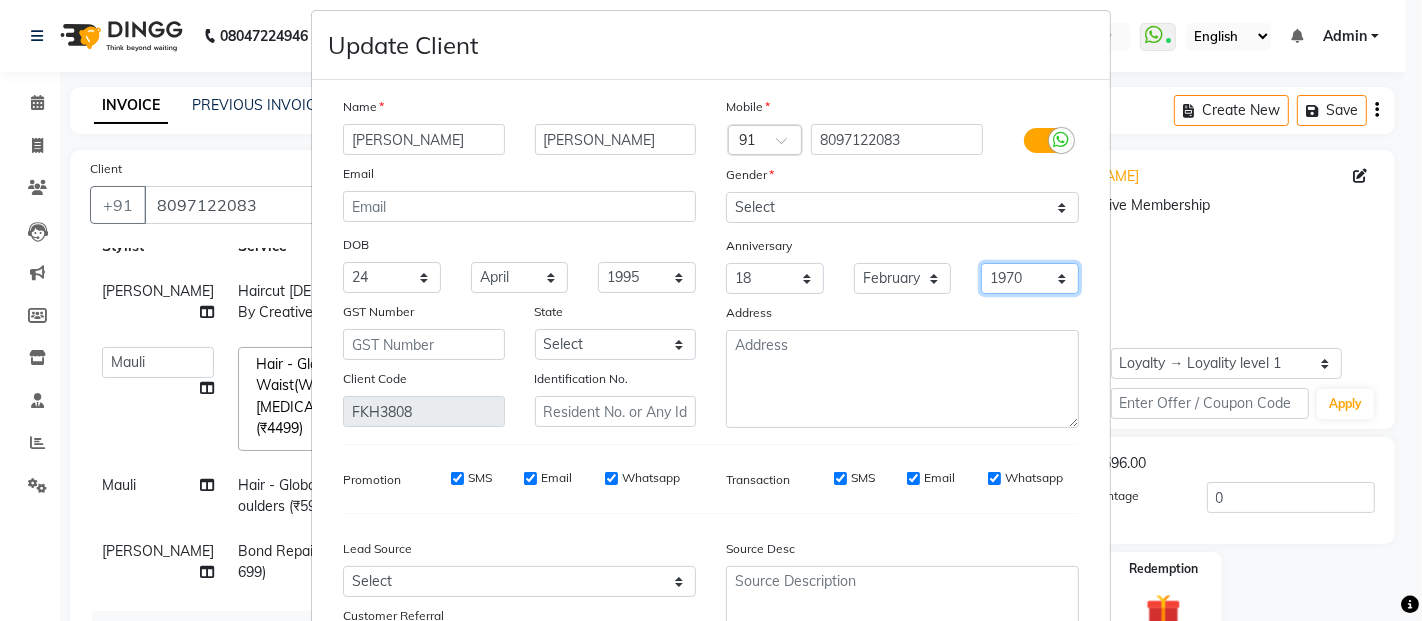click on "1970 1971 1972 1973 1974 1975 1976 1977 1978 1979 1980 1981 1982 1983 1984 1985 1986 1987 1988 1989 1990 1991 1992 1993 1994 1995 1996 1997 1998 1999 2000 2001 2002 2003 2004 2005 2006 2007 2008 2009 2010 2011 2012 2013 2014 2015 2016 2017 2018 2019 2020 2021 2022 2023 2024 2025" at bounding box center (1030, 278) 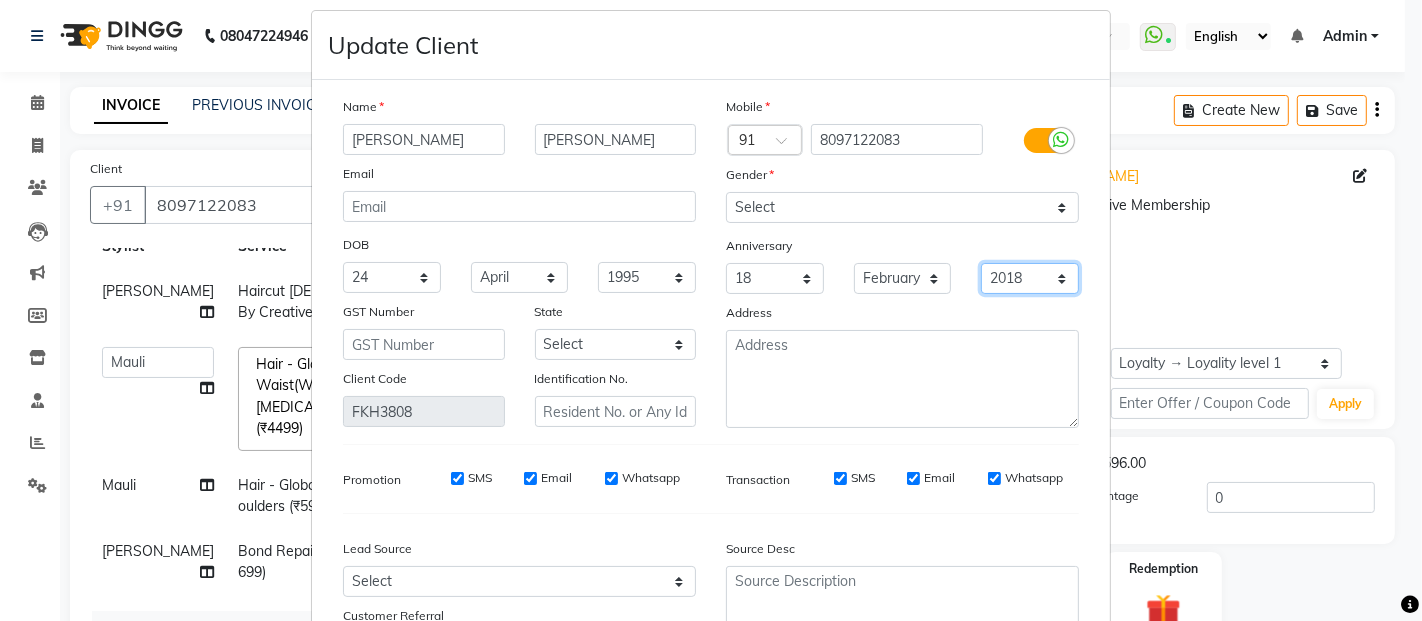 click on "1970 1971 1972 1973 1974 1975 1976 1977 1978 1979 1980 1981 1982 1983 1984 1985 1986 1987 1988 1989 1990 1991 1992 1993 1994 1995 1996 1997 1998 1999 2000 2001 2002 2003 2004 2005 2006 2007 2008 2009 2010 2011 2012 2013 2014 2015 2016 2017 2018 2019 2020 2021 2022 2023 2024 2025" at bounding box center [1030, 278] 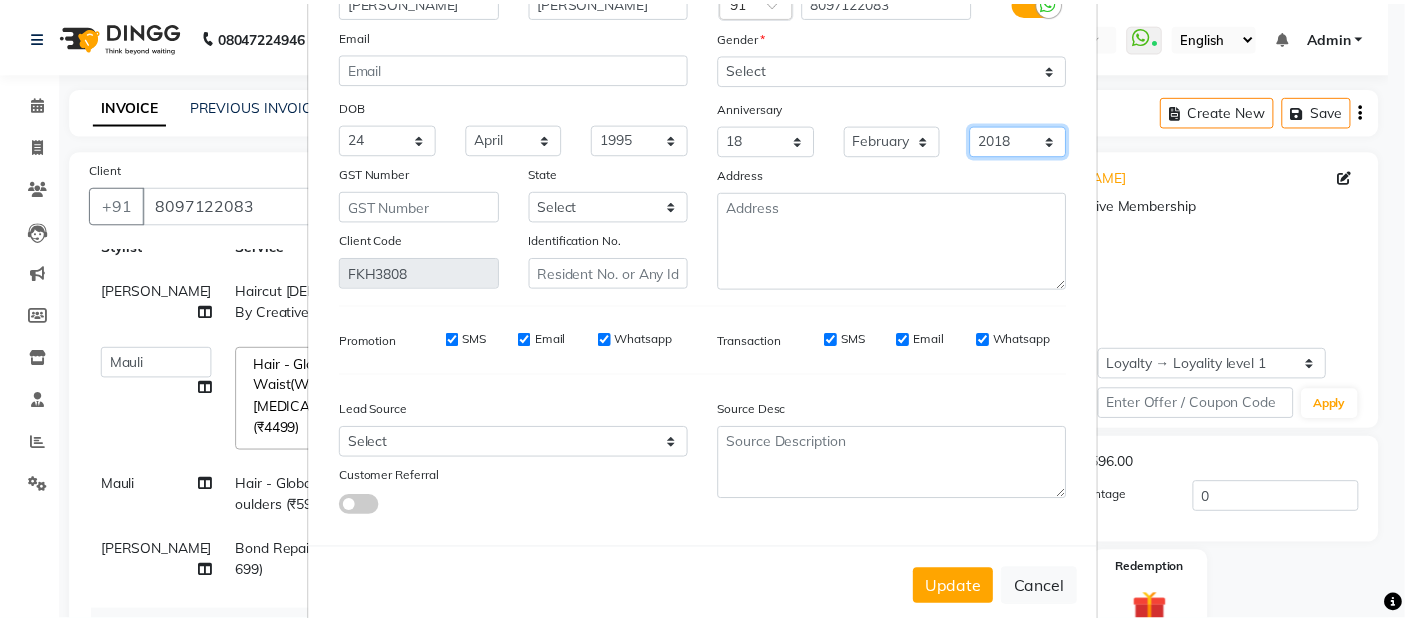 scroll, scrollTop: 190, scrollLeft: 0, axis: vertical 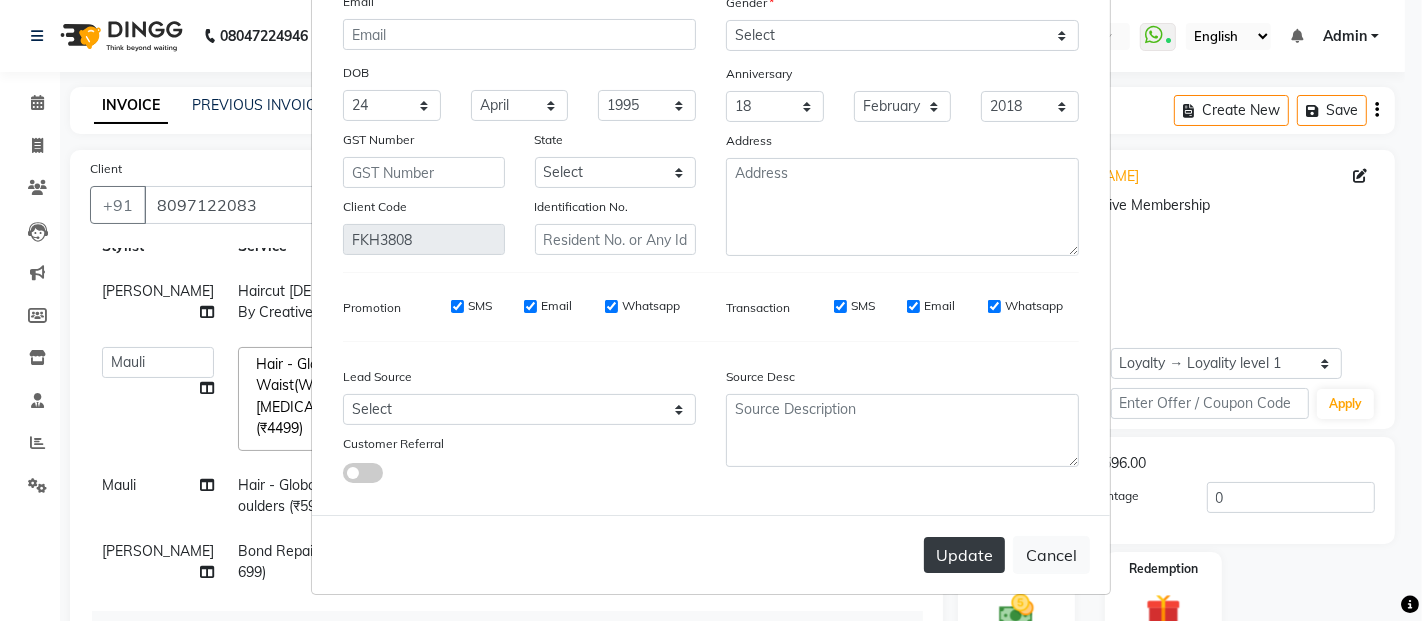 click on "Update" at bounding box center (964, 555) 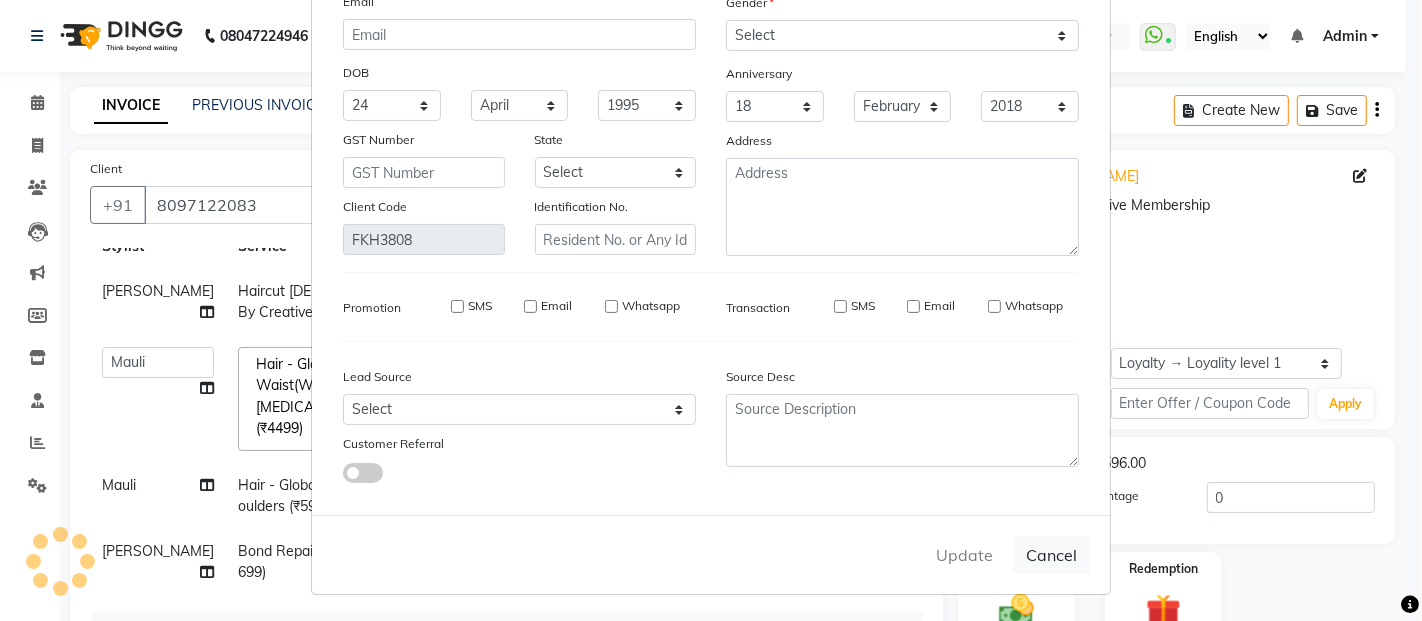 type 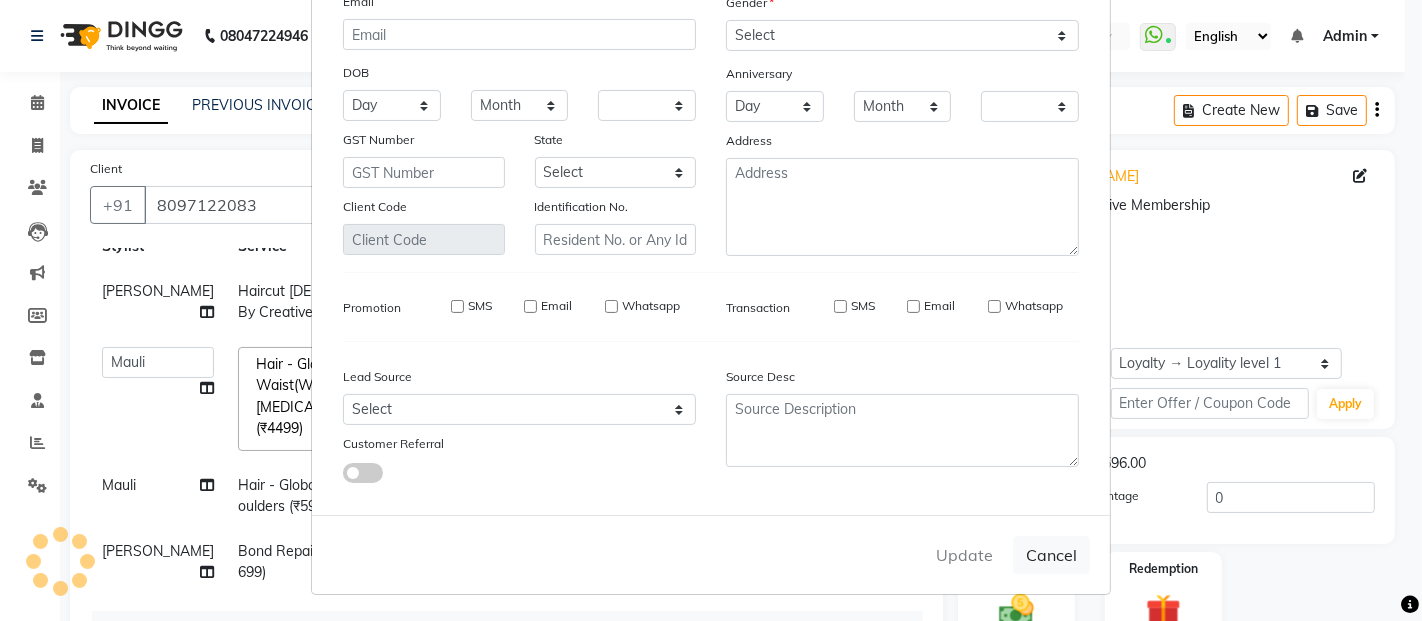select on "1: Object" 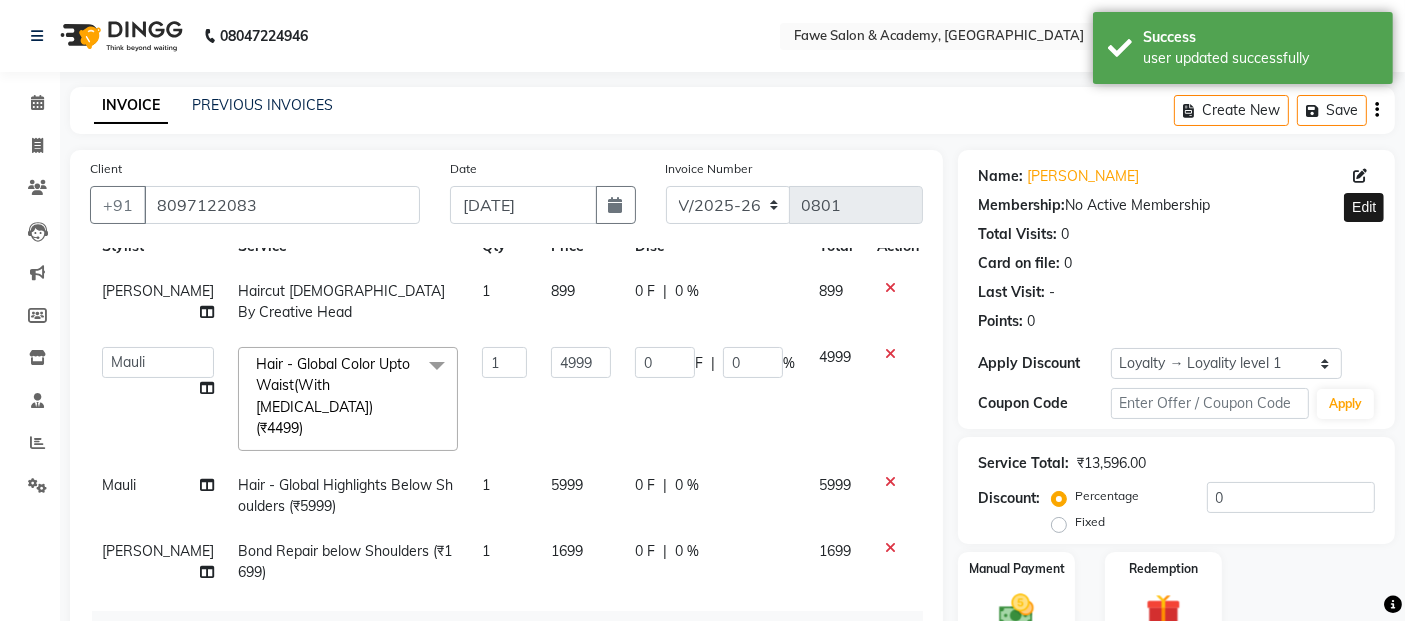 scroll, scrollTop: 435, scrollLeft: 0, axis: vertical 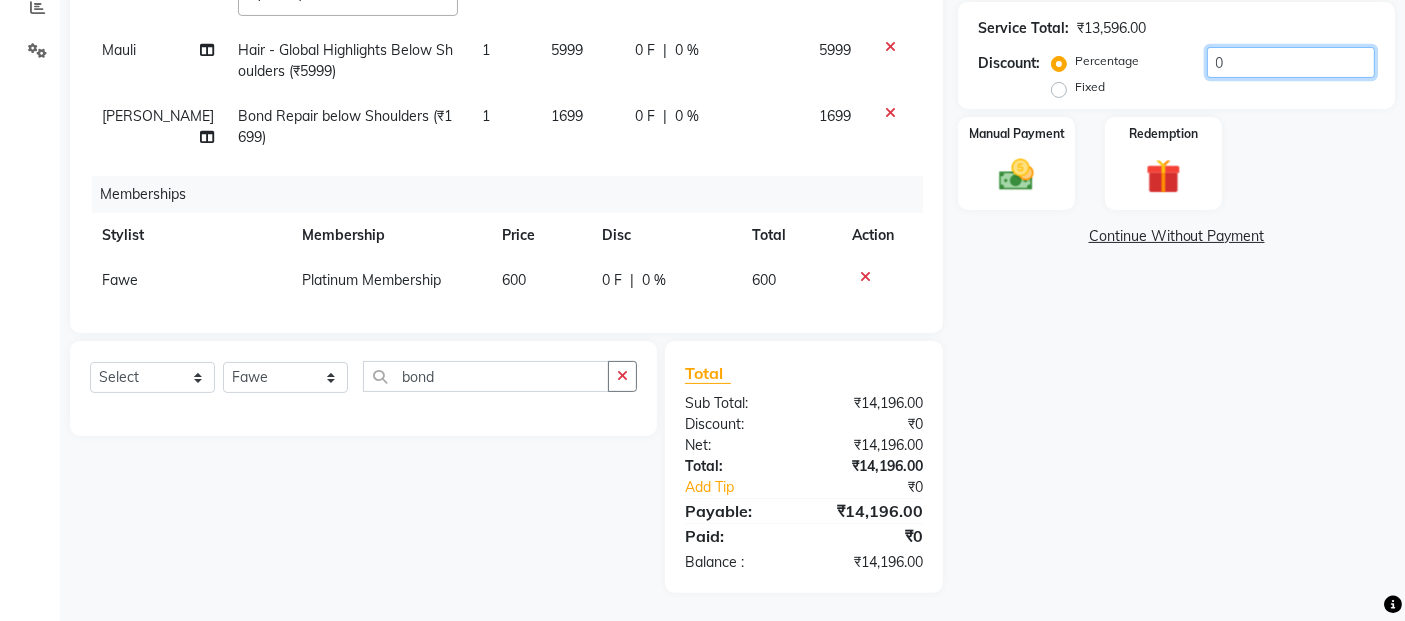 click on "0" 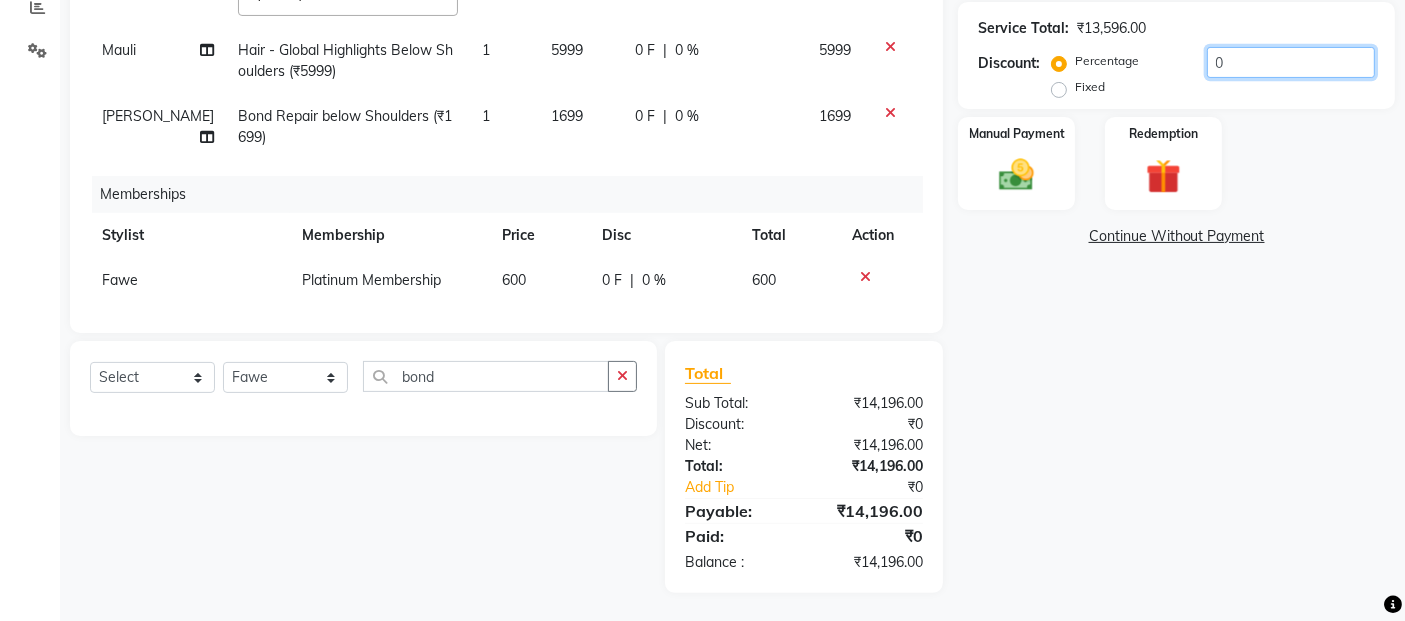 type on "05" 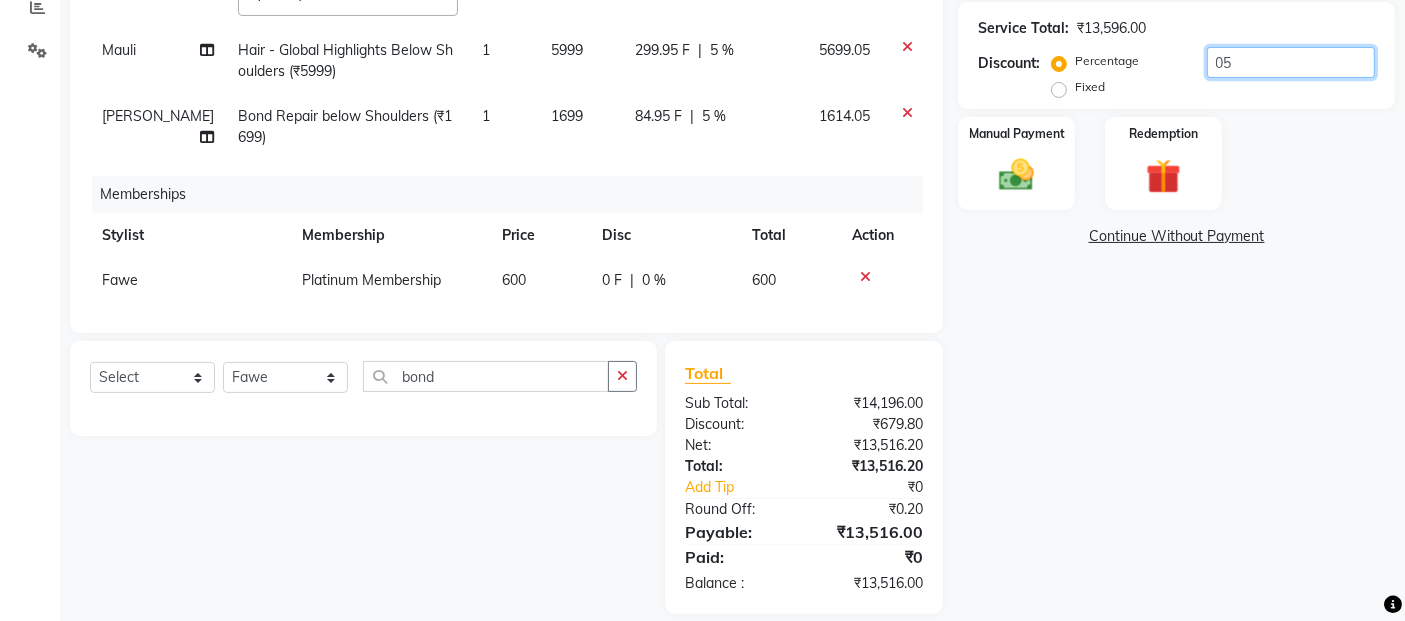 type on "050" 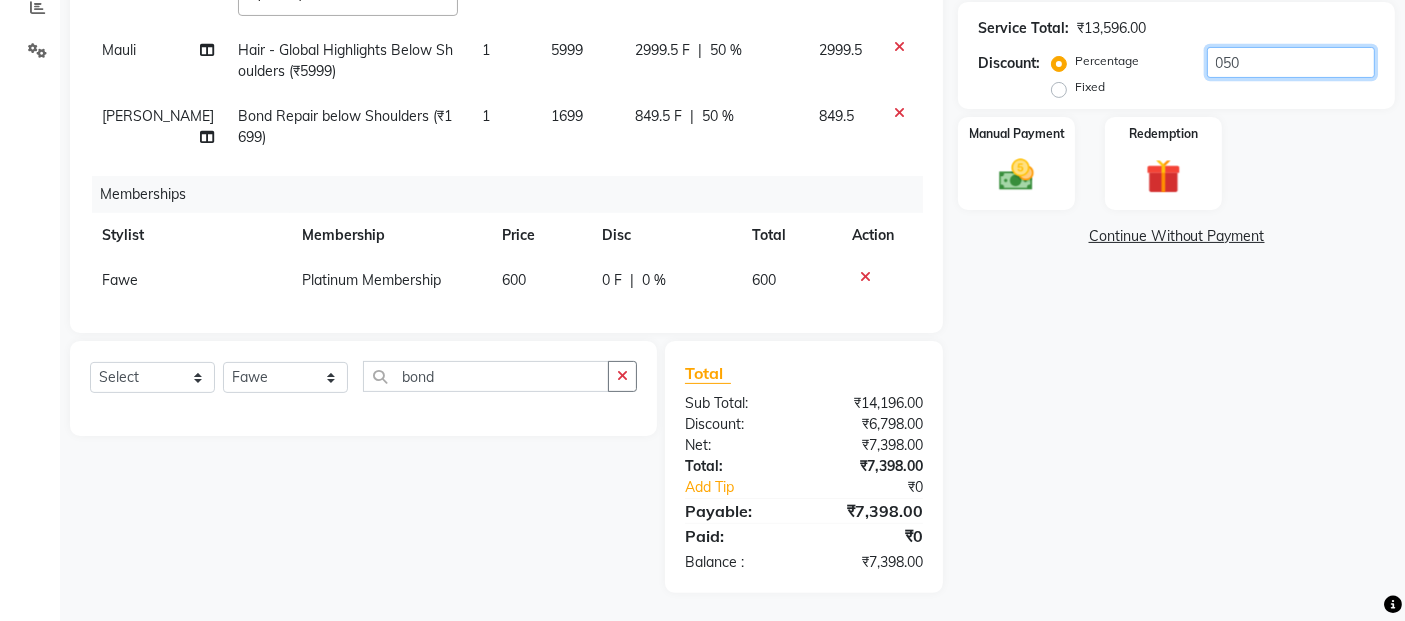 type on "050" 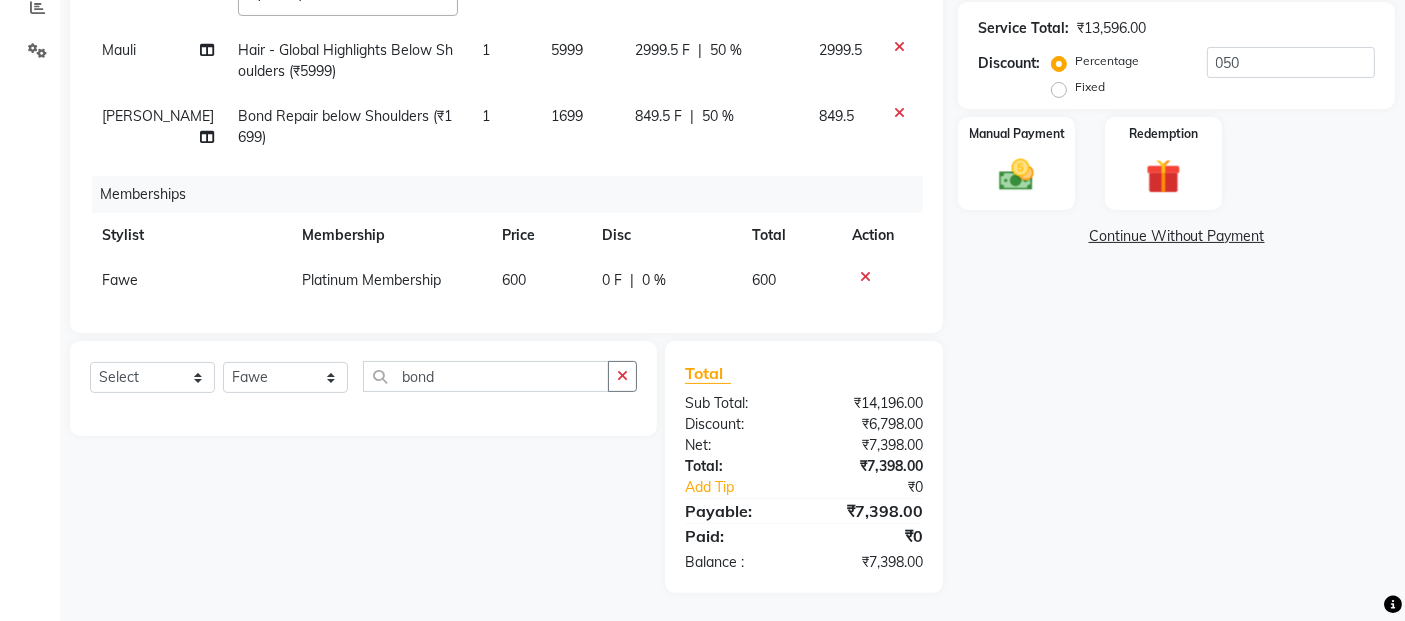 click on "50 %" 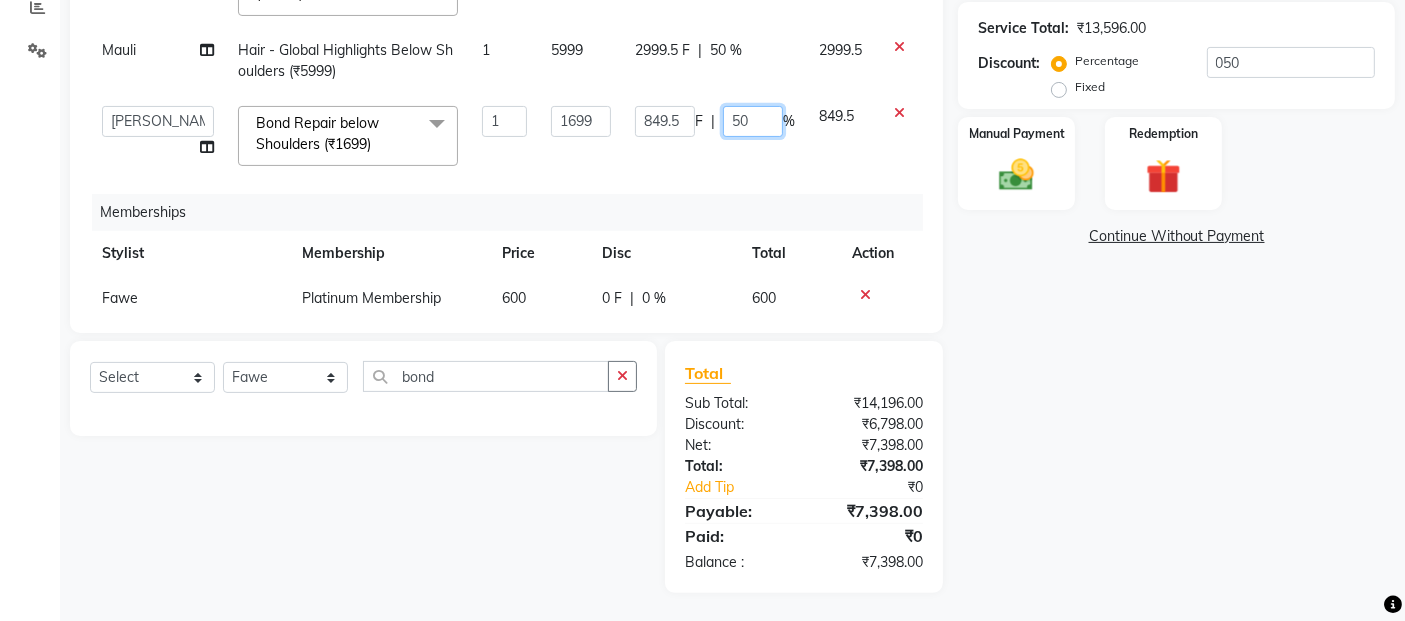 click on "50" 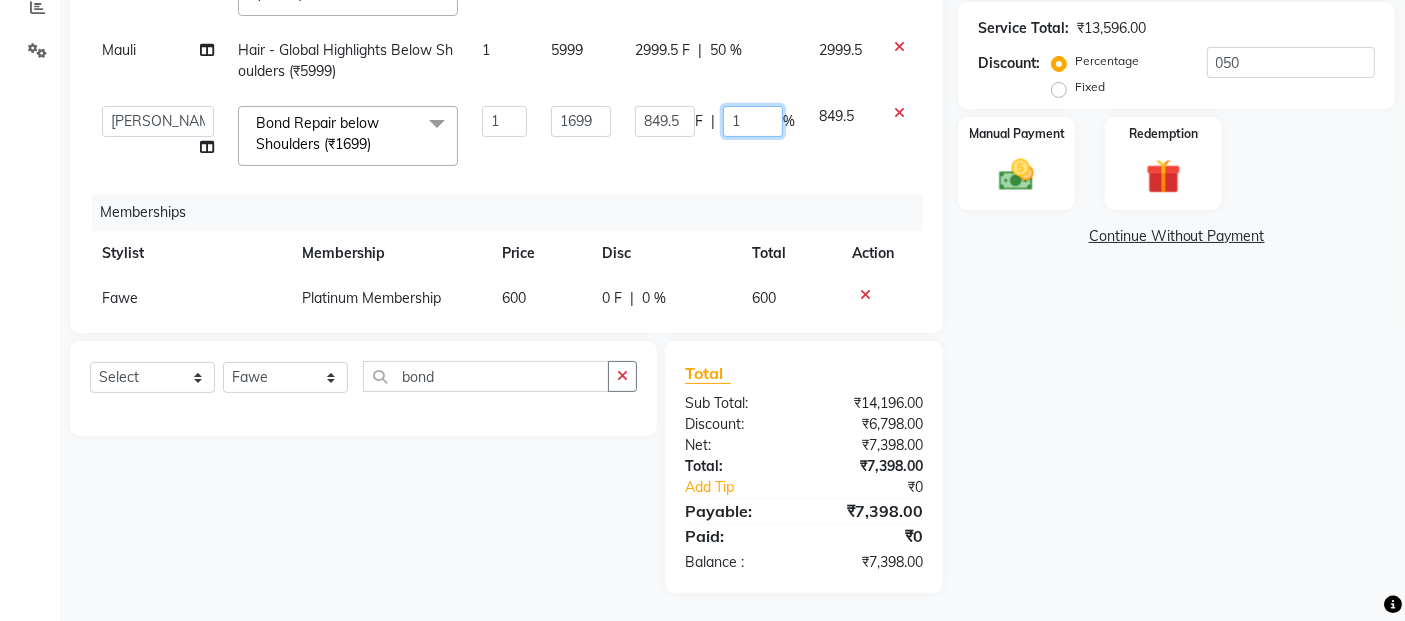 type on "15" 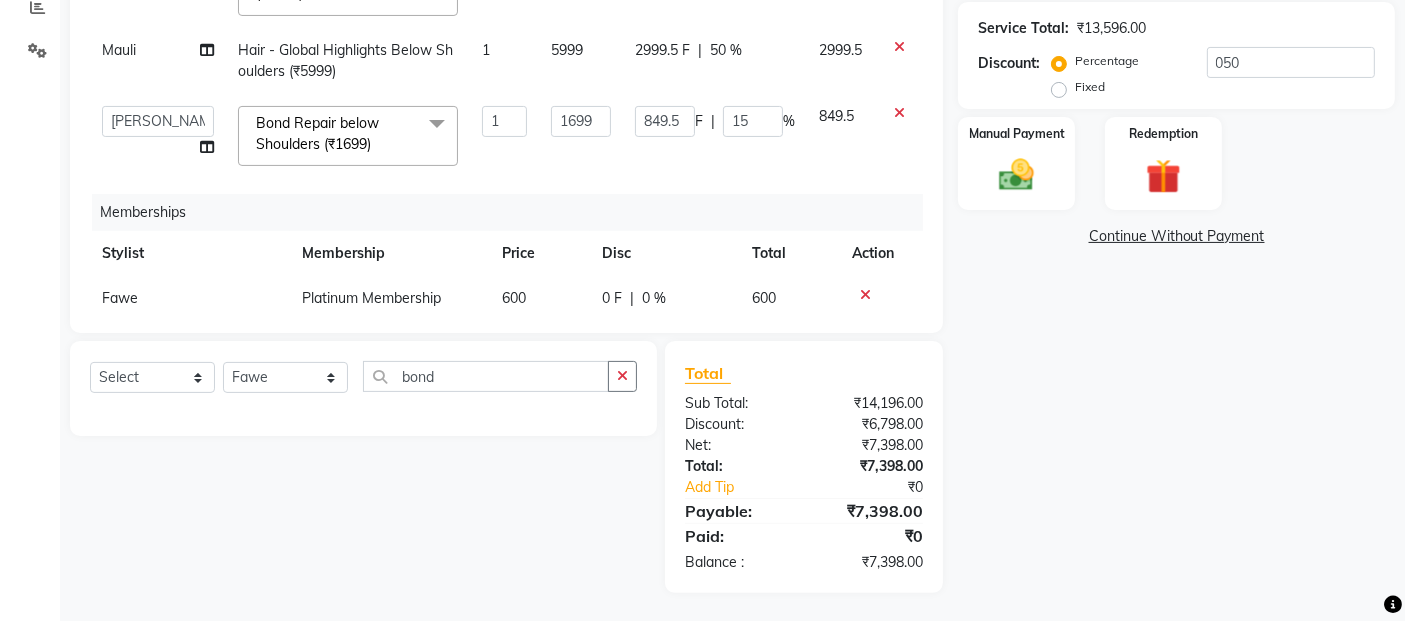 click on "849.5 F | 15 %" 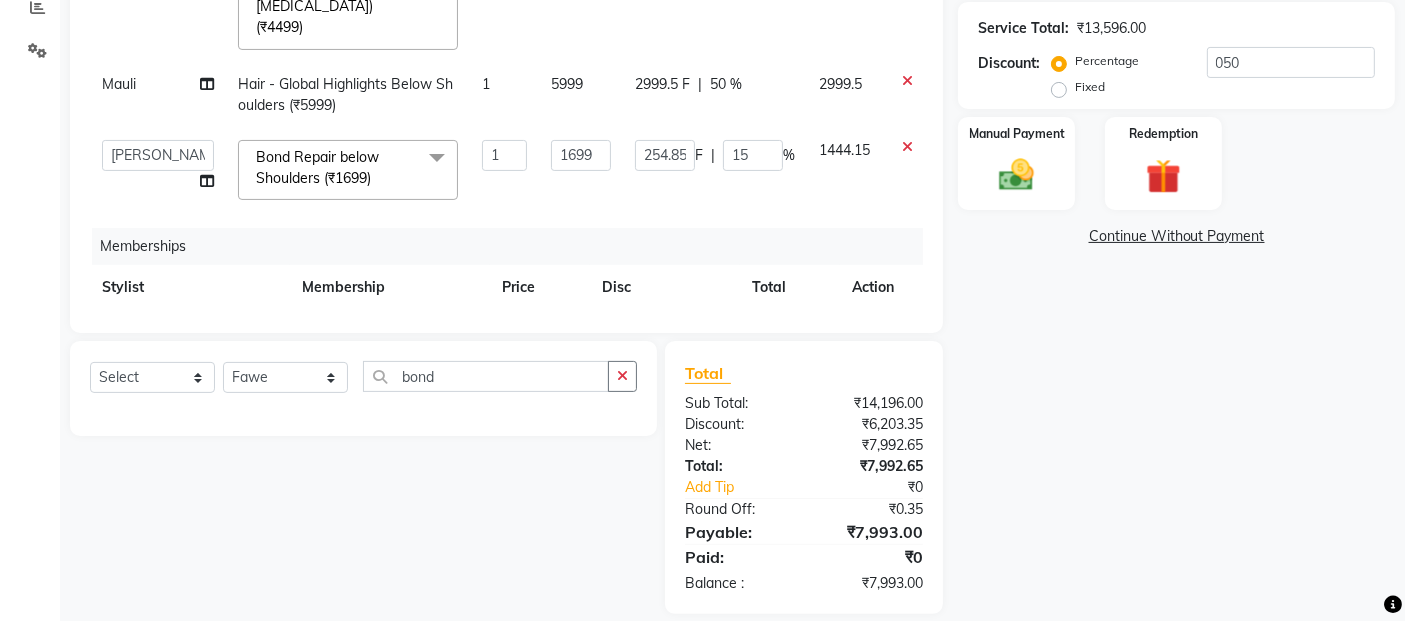 scroll, scrollTop: 0, scrollLeft: 0, axis: both 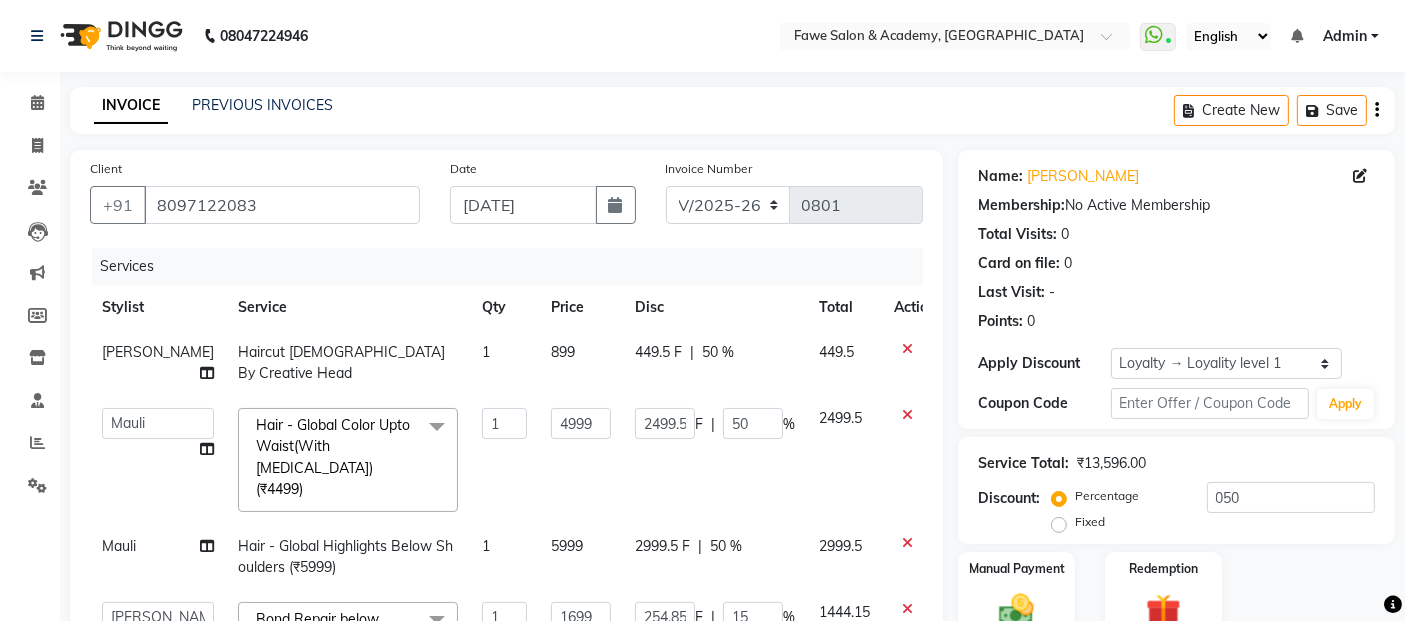 click on "50 %" 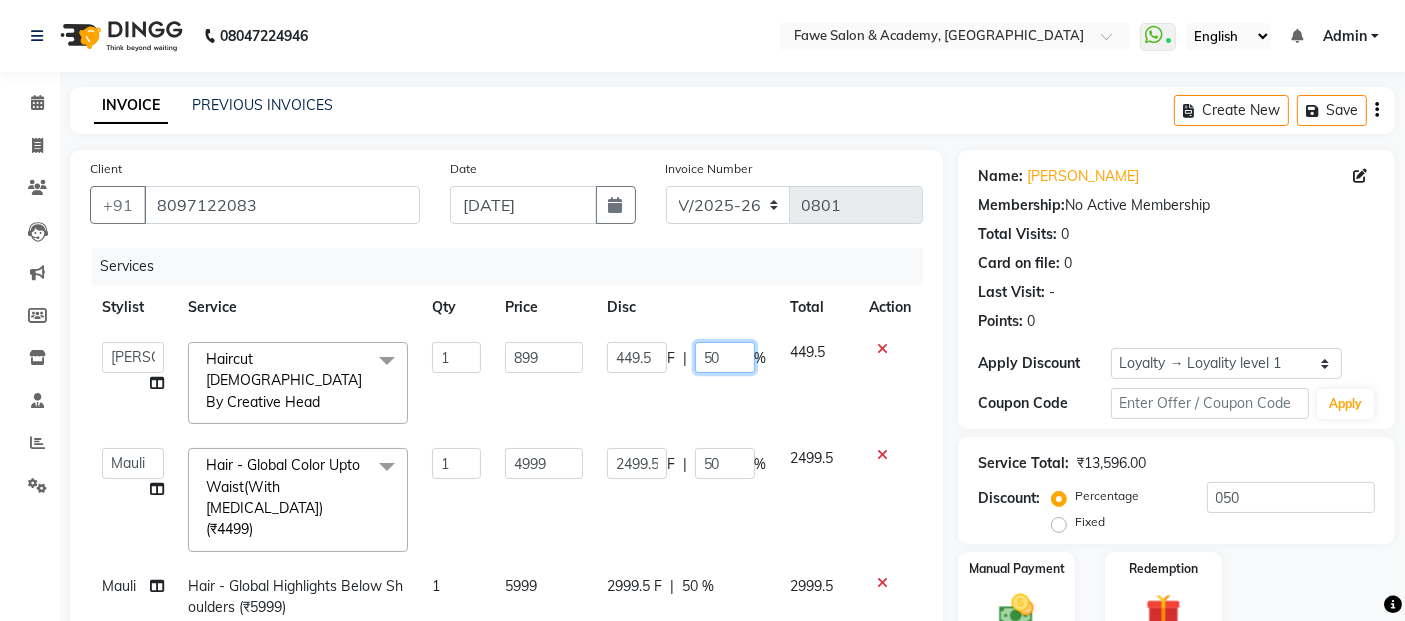 click on "50" 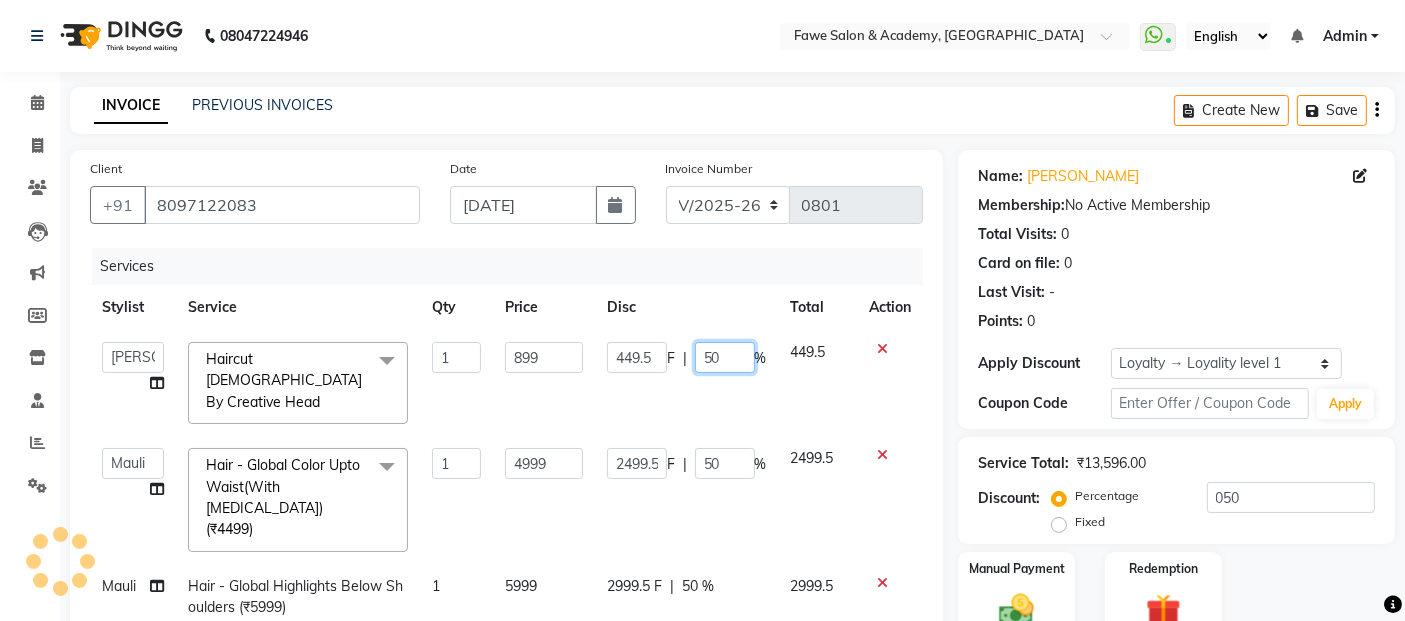 type on "5" 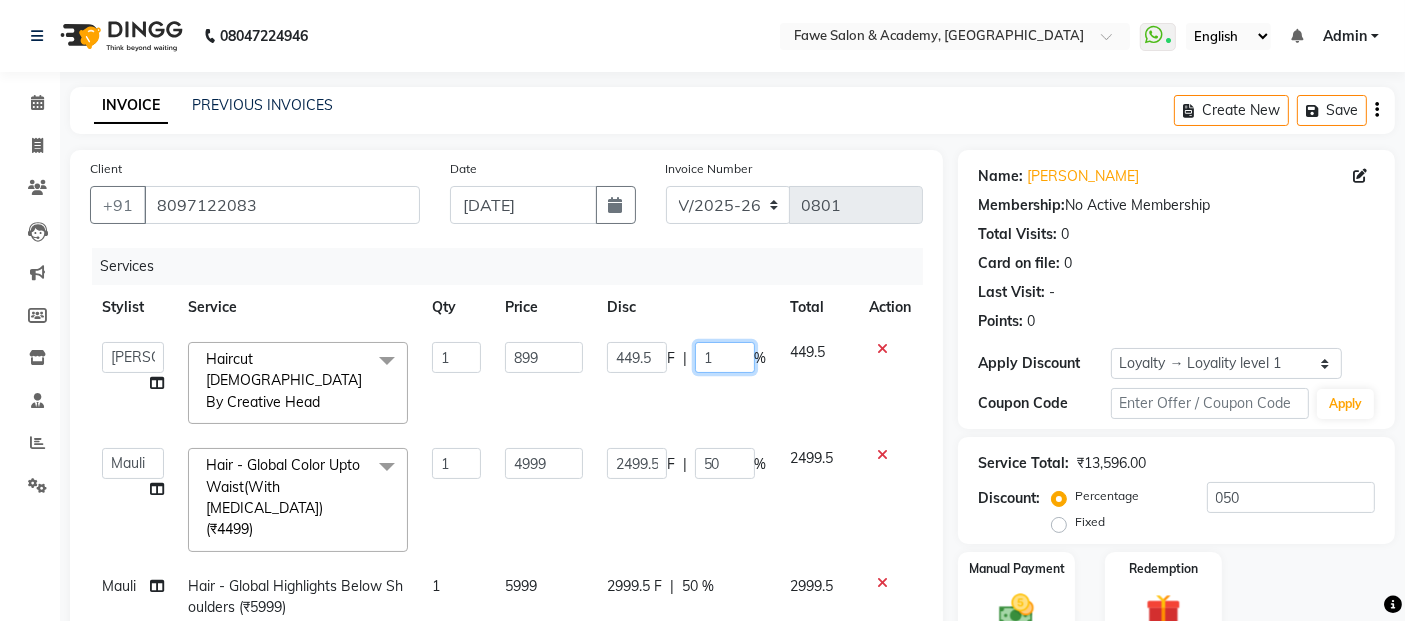 type on "15" 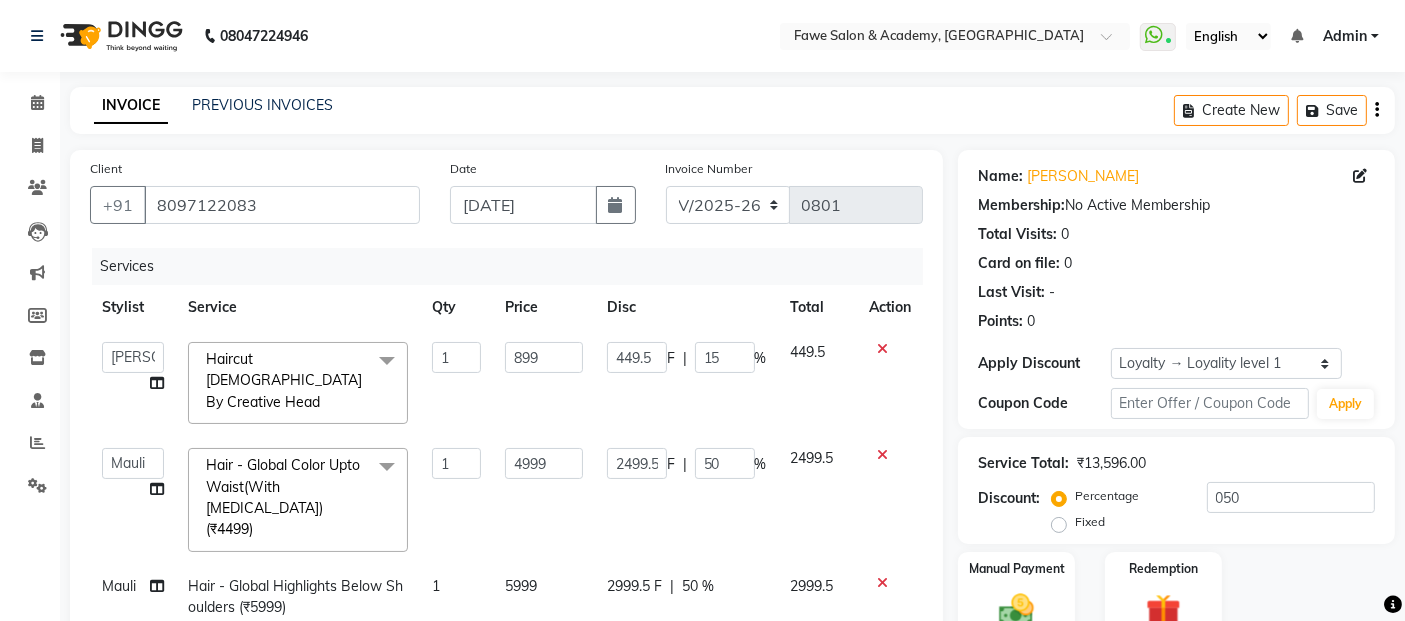 click on "Disc" 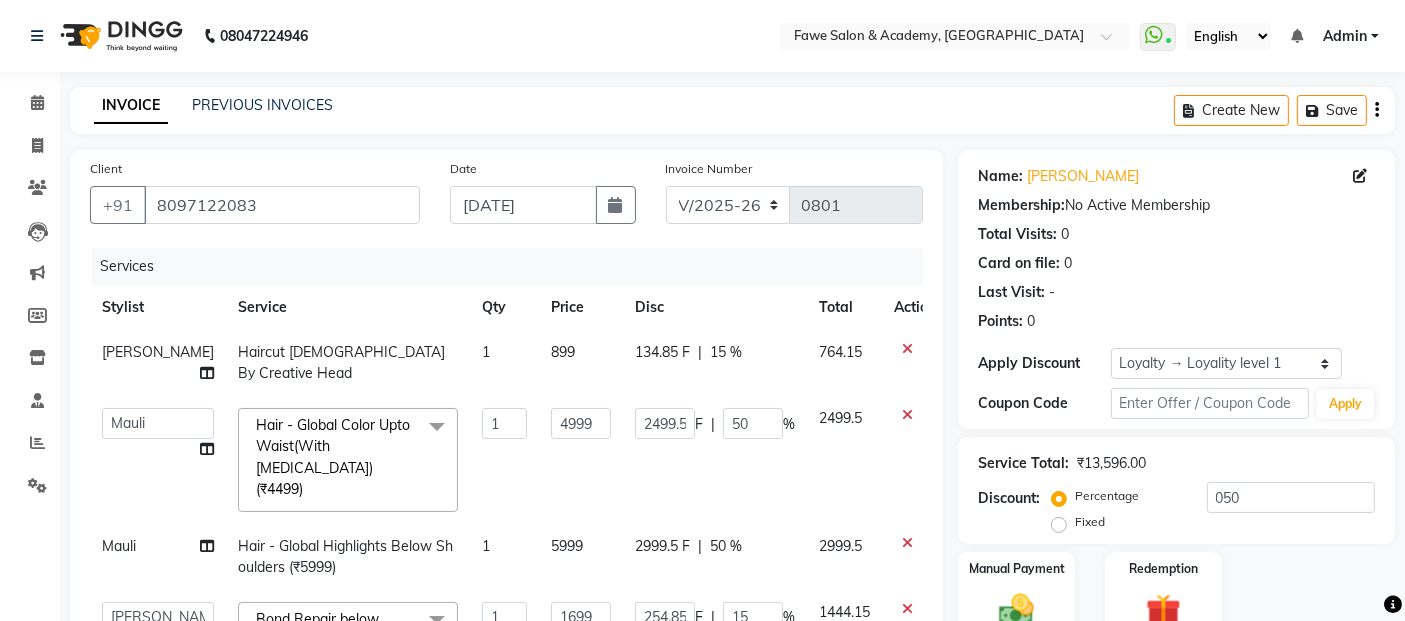 scroll, scrollTop: 456, scrollLeft: 0, axis: vertical 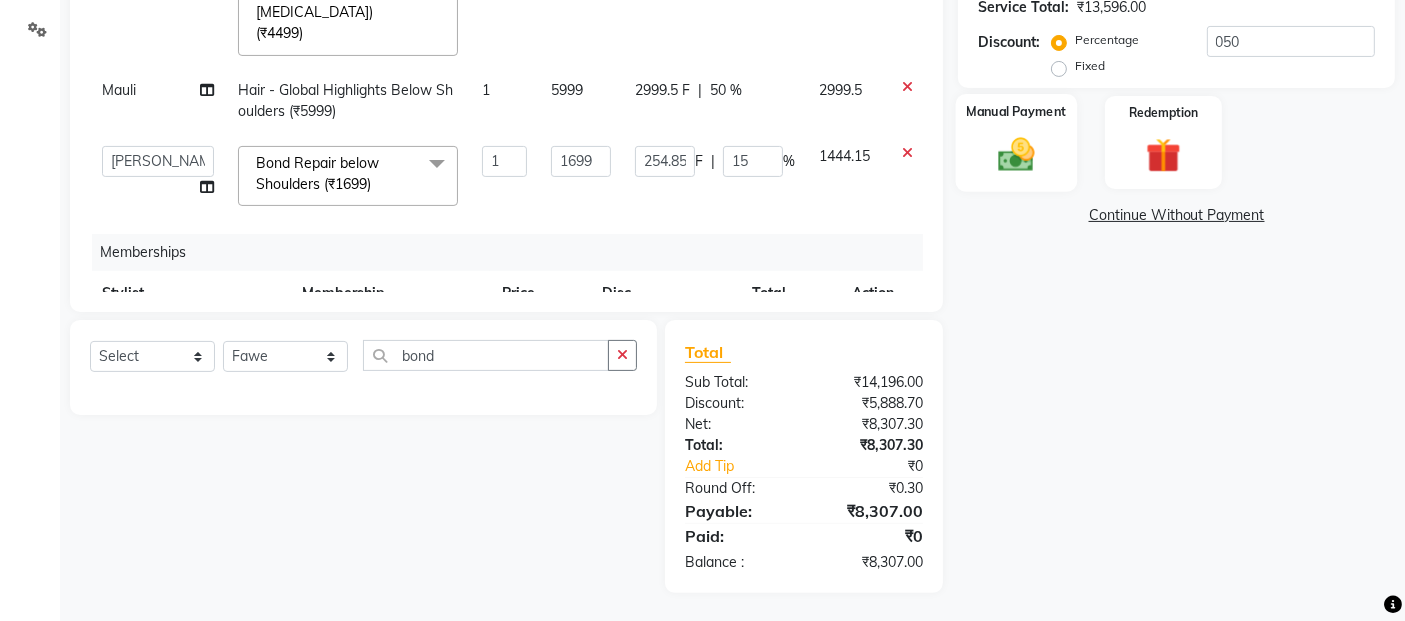 click on "Manual Payment" 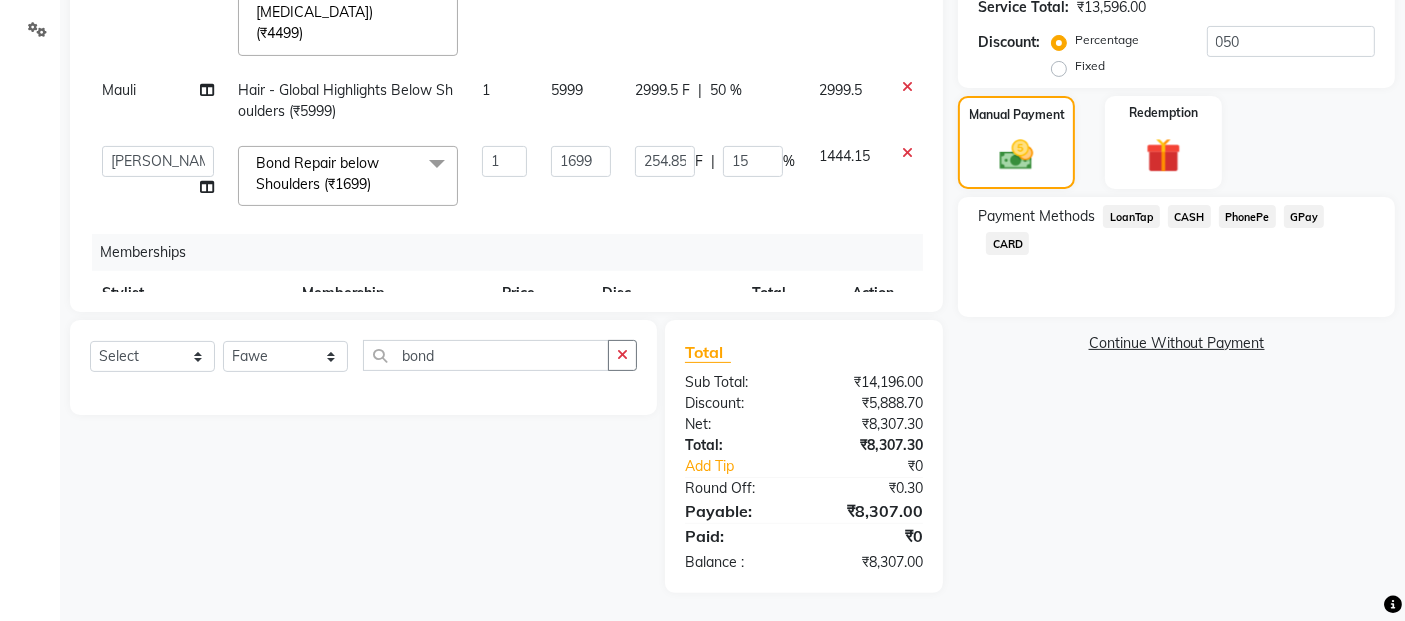 click on "GPay" 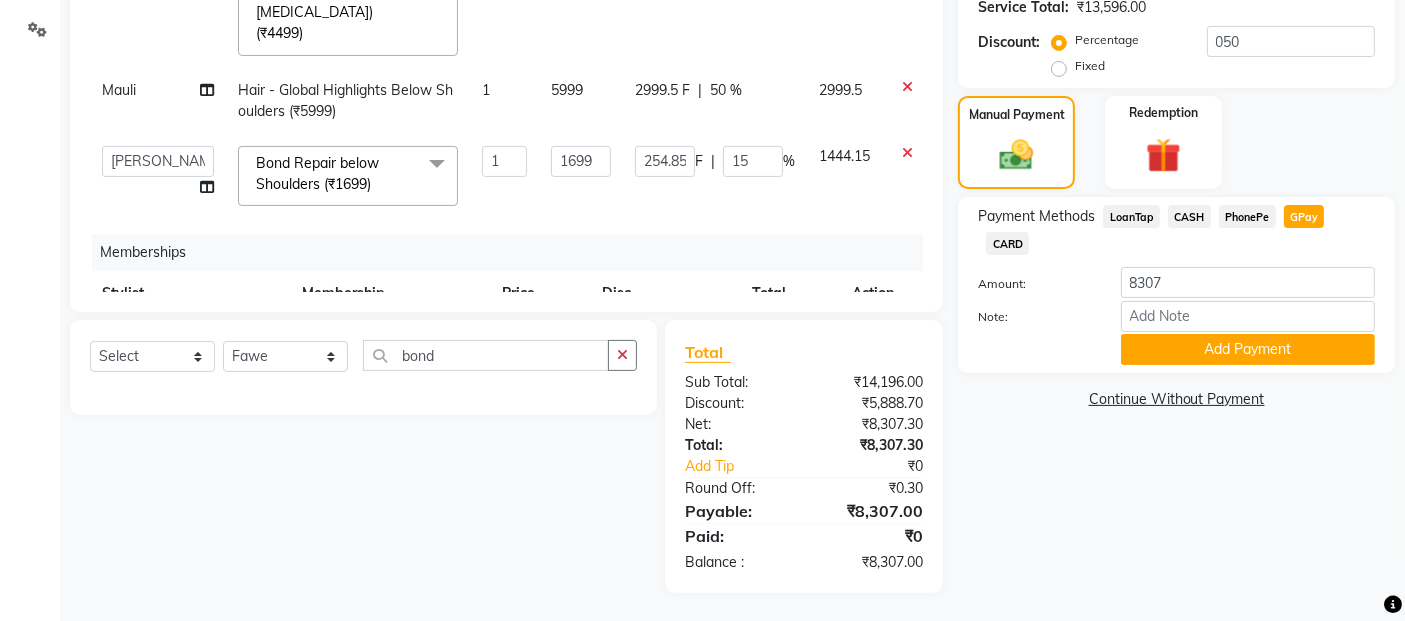 click on "CARD" 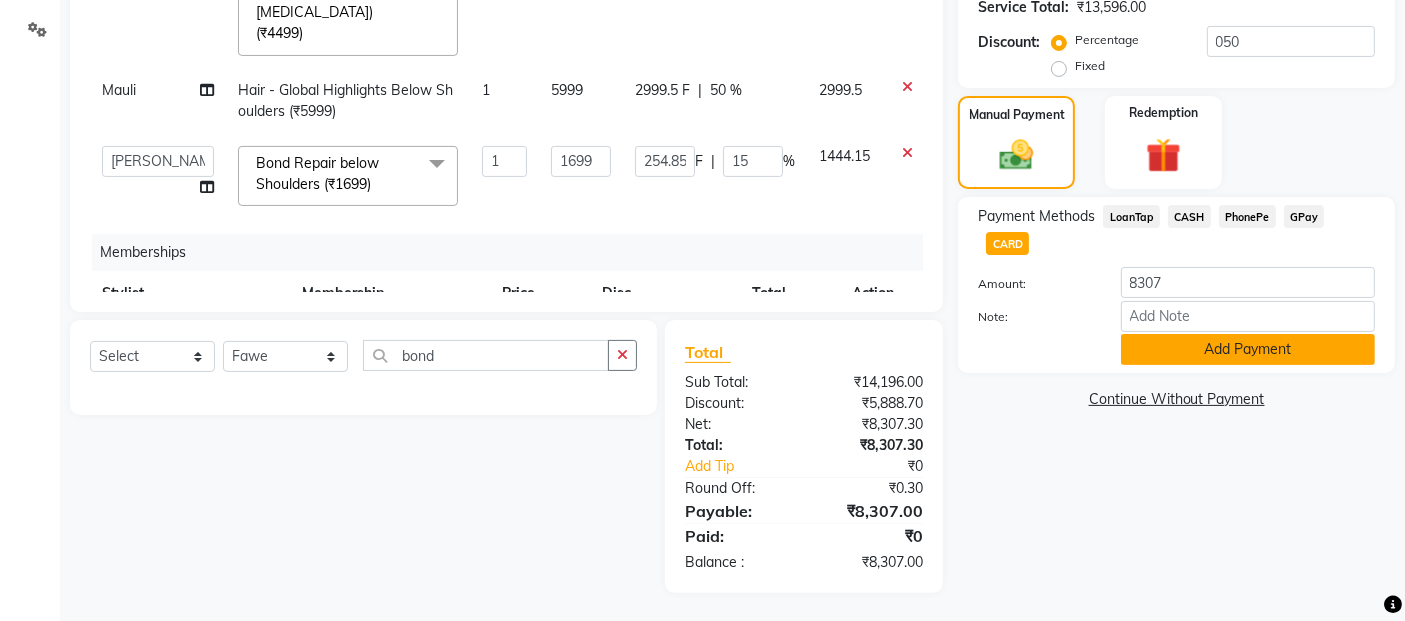 click on "Add Payment" 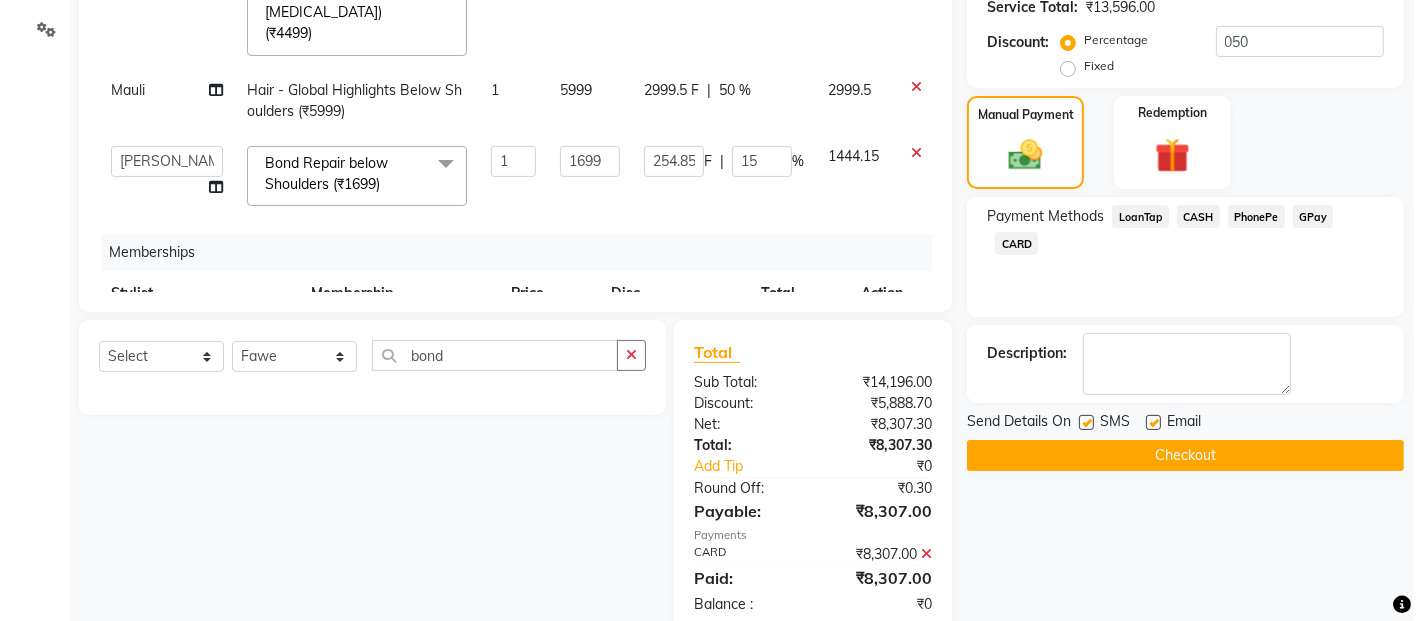 scroll, scrollTop: 618, scrollLeft: 0, axis: vertical 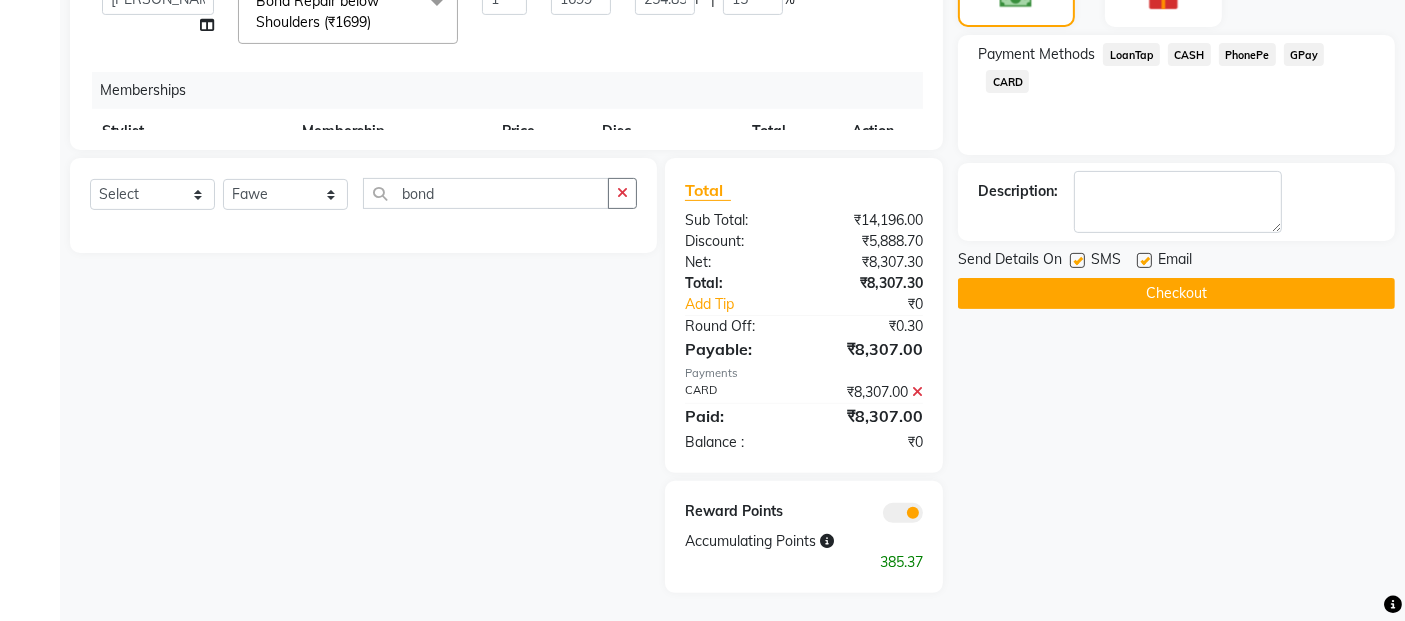 click 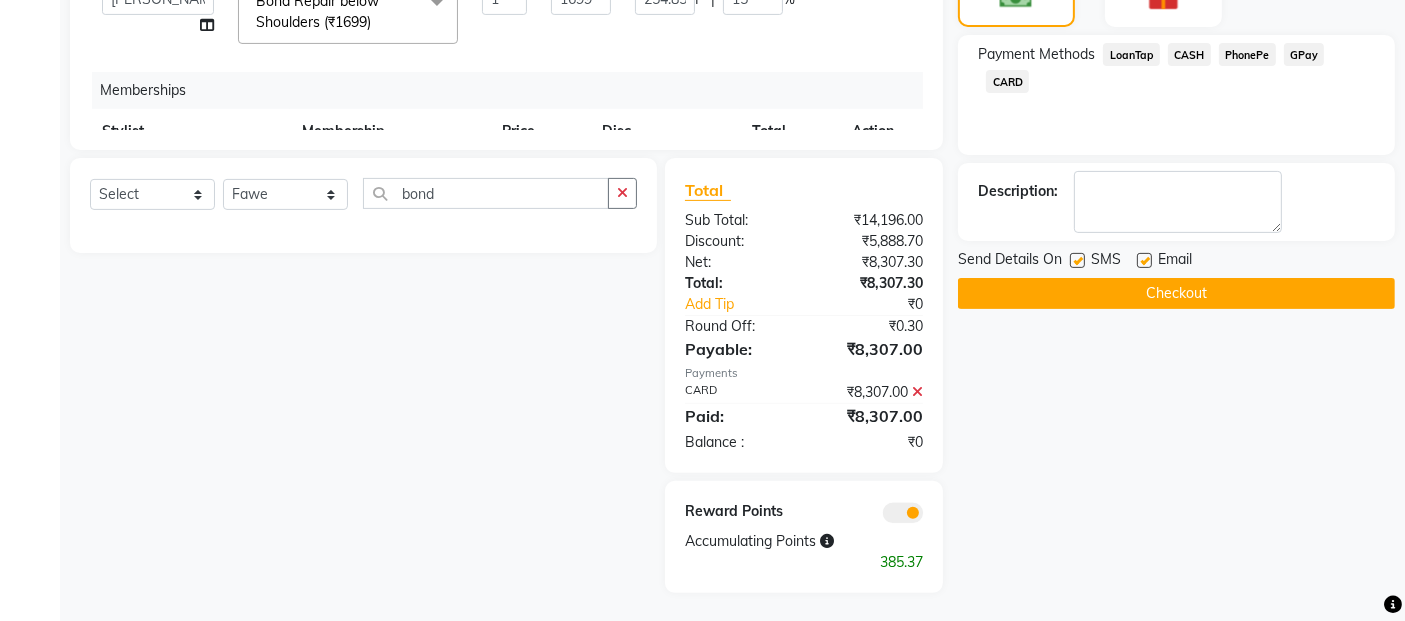 click 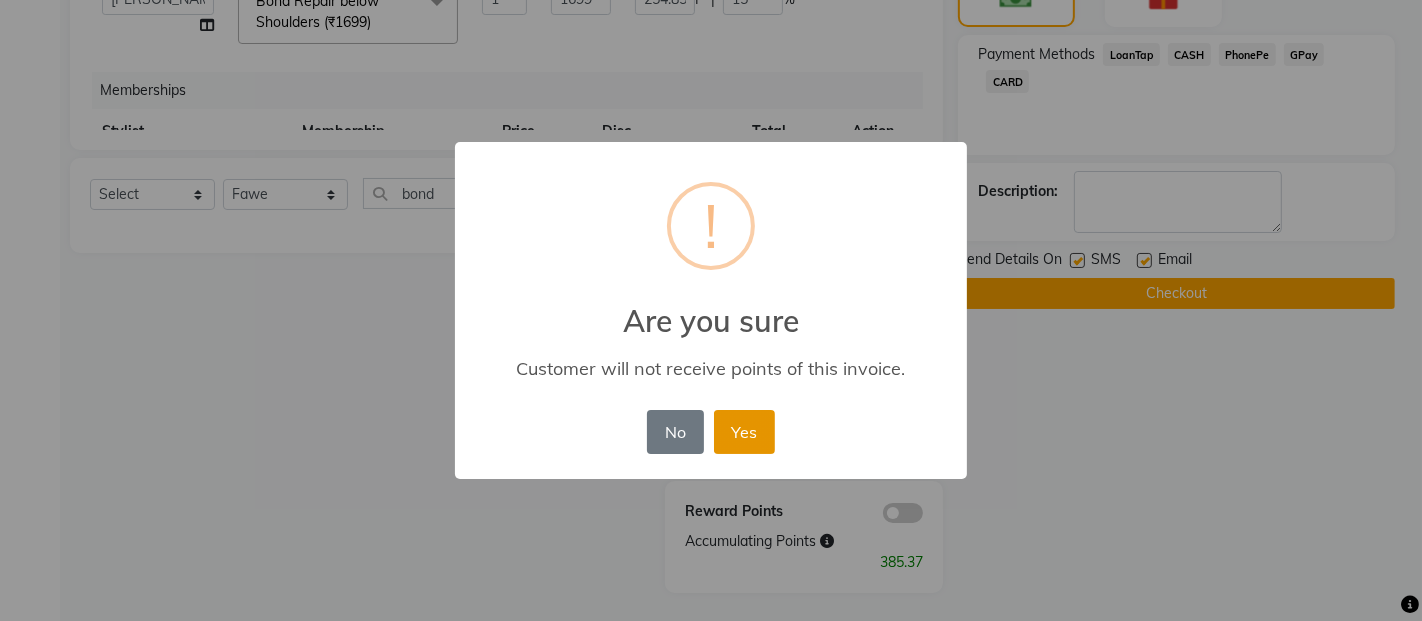 click on "Yes" at bounding box center (744, 432) 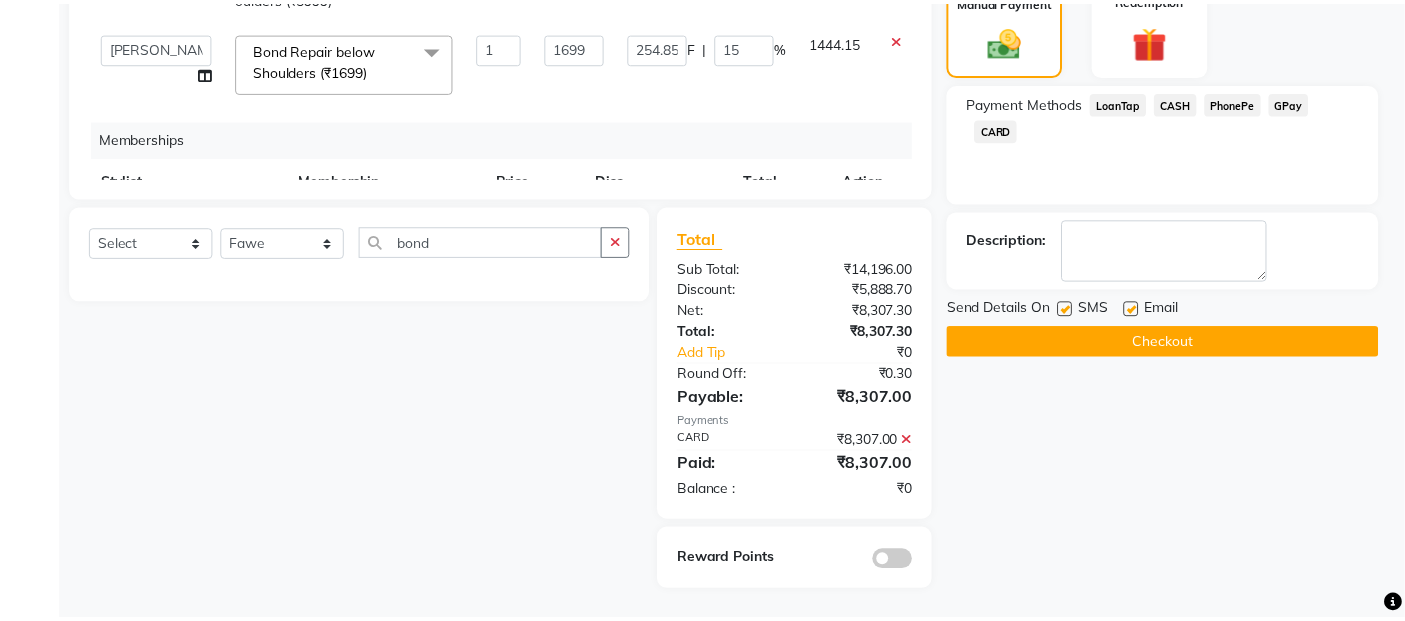 scroll, scrollTop: 568, scrollLeft: 0, axis: vertical 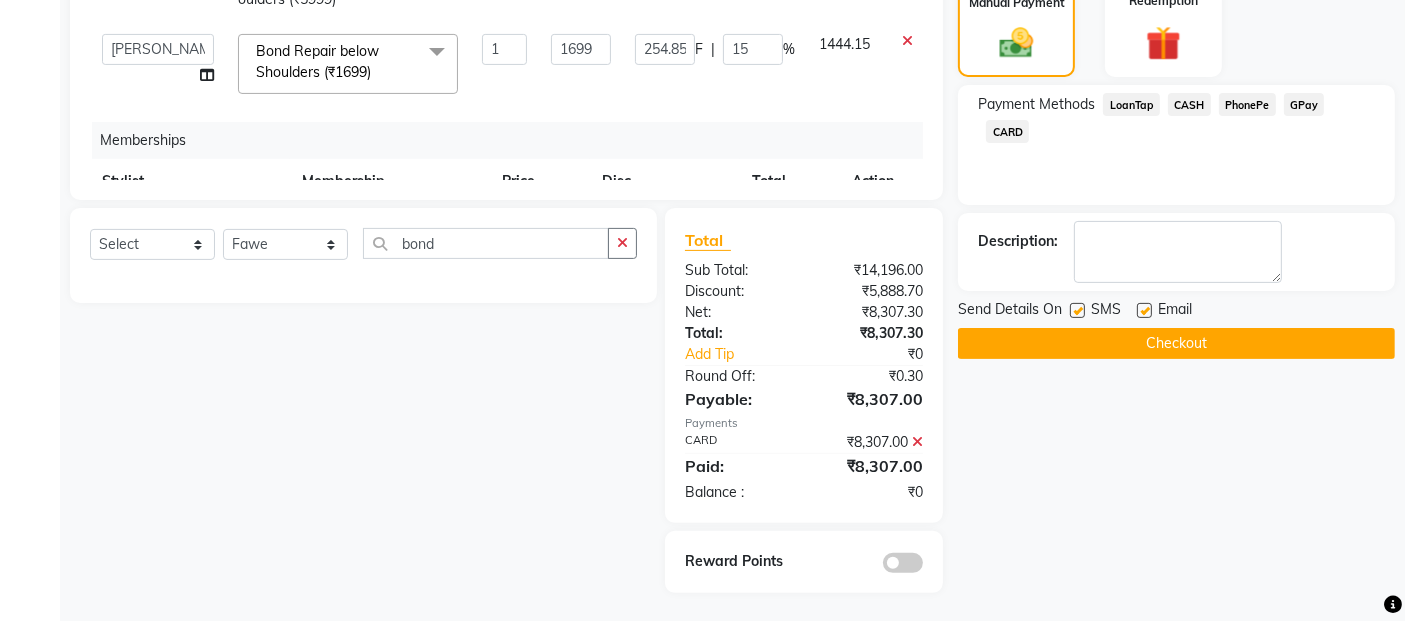 click on "Checkout" 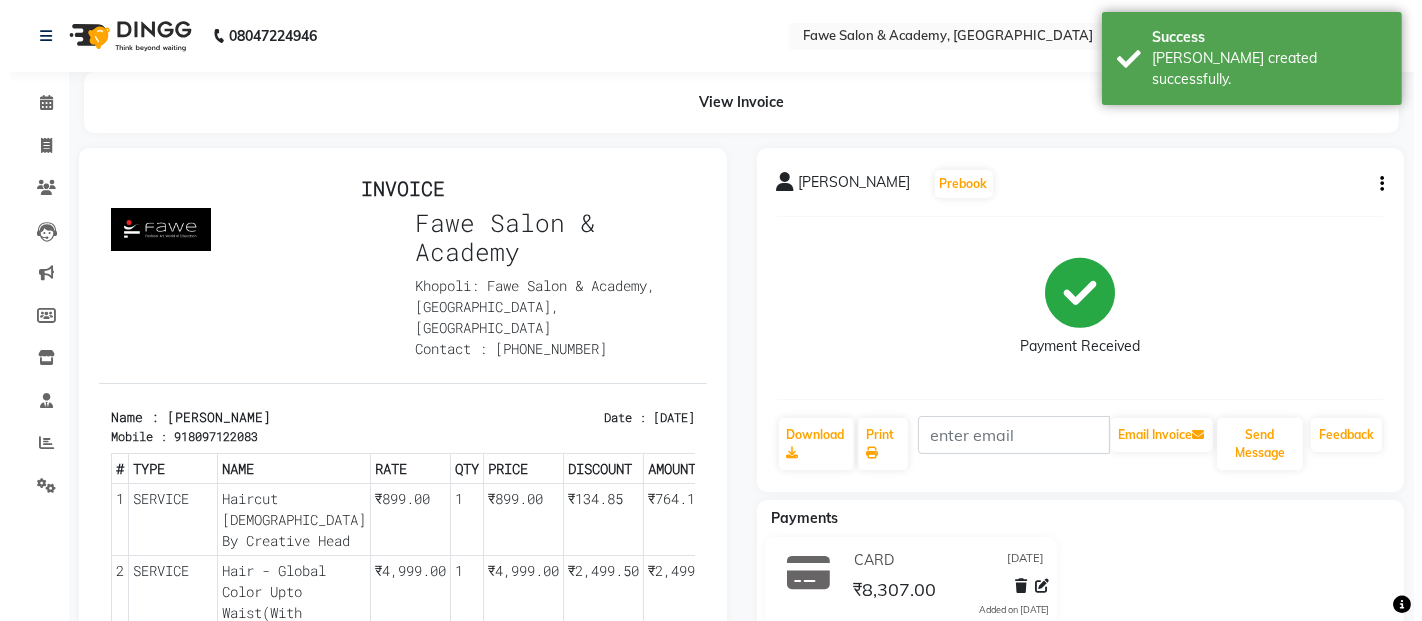 scroll, scrollTop: 0, scrollLeft: 0, axis: both 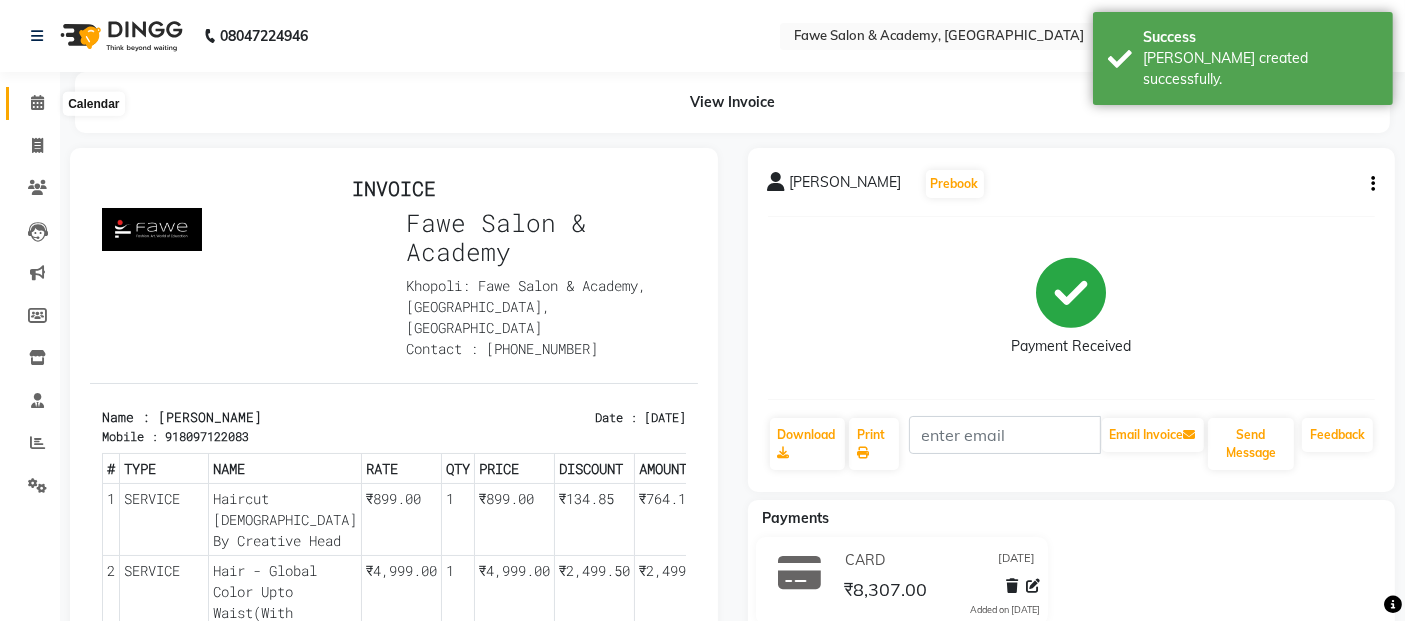 click 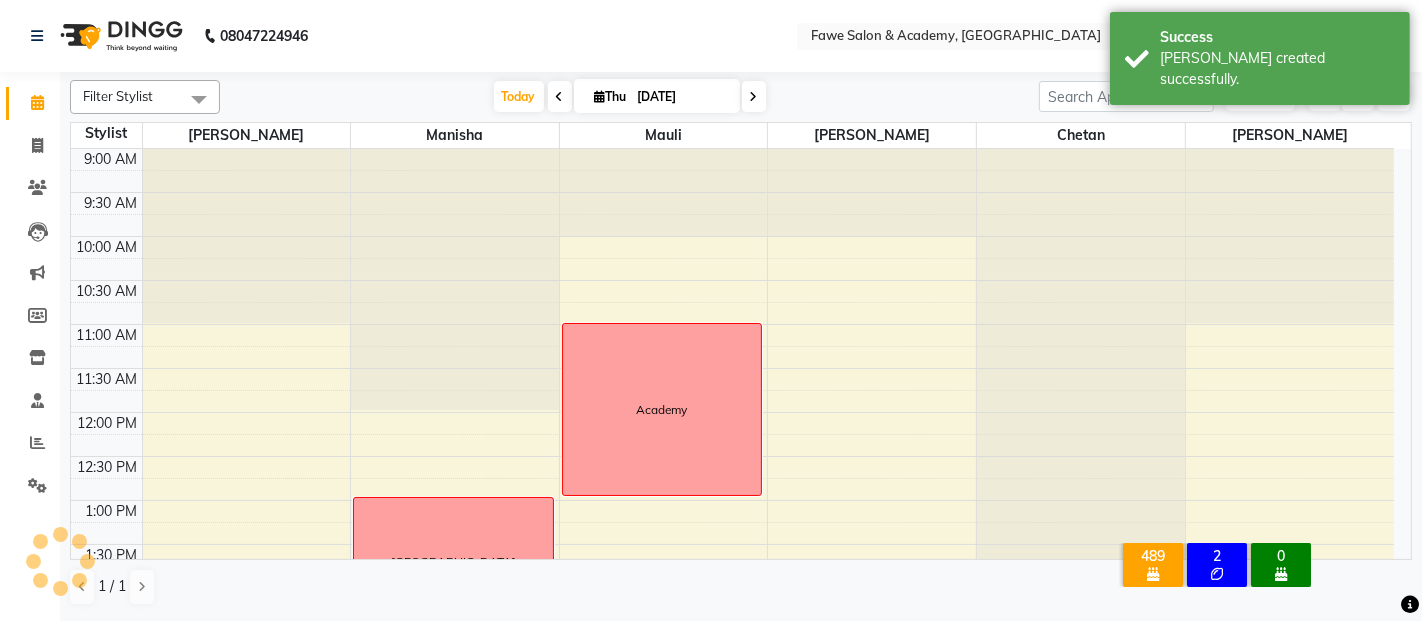scroll, scrollTop: 768, scrollLeft: 0, axis: vertical 